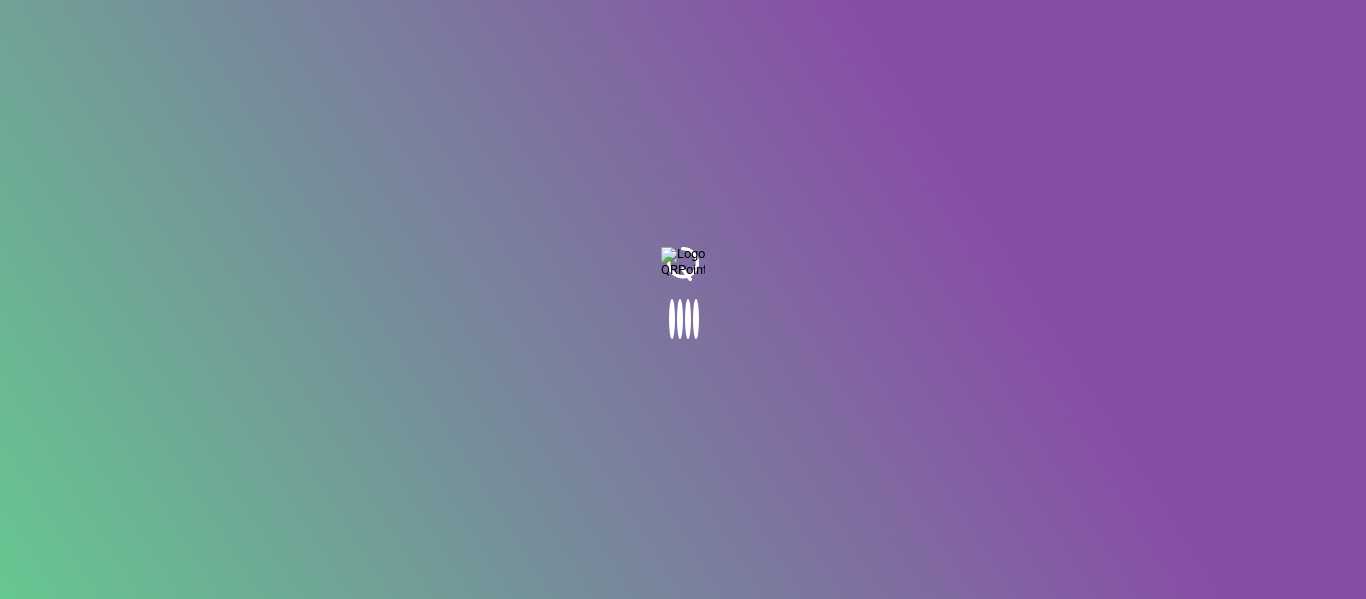 scroll, scrollTop: 0, scrollLeft: 0, axis: both 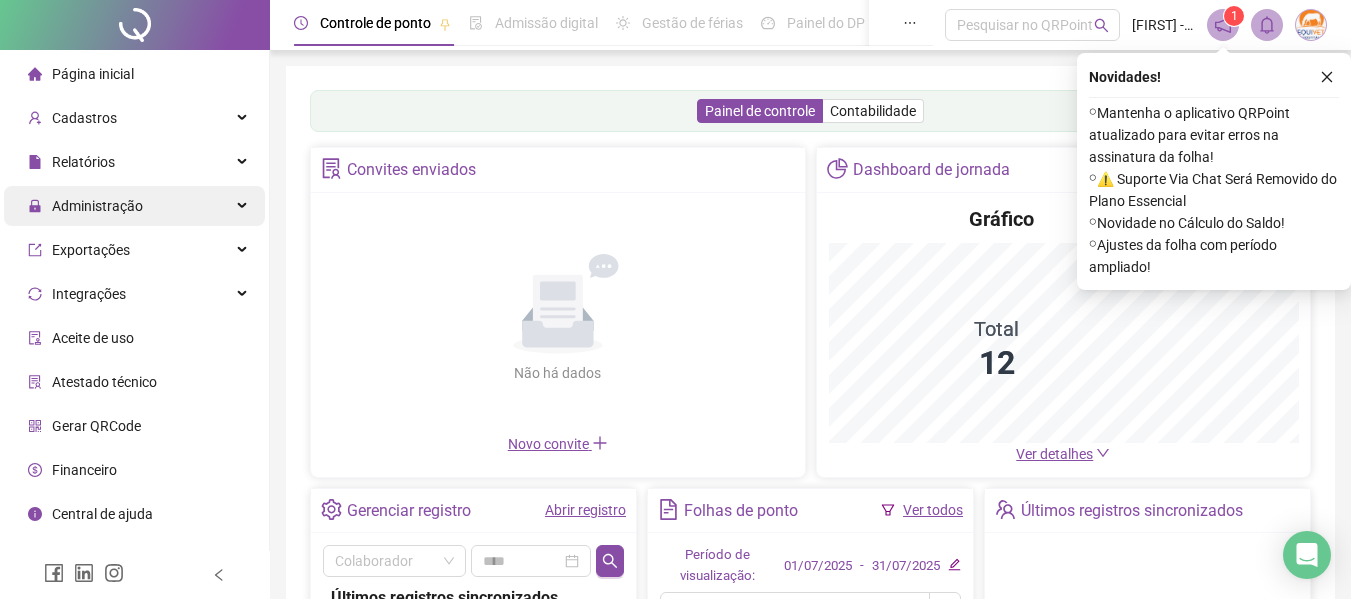 click on "Administração" at bounding box center [134, 206] 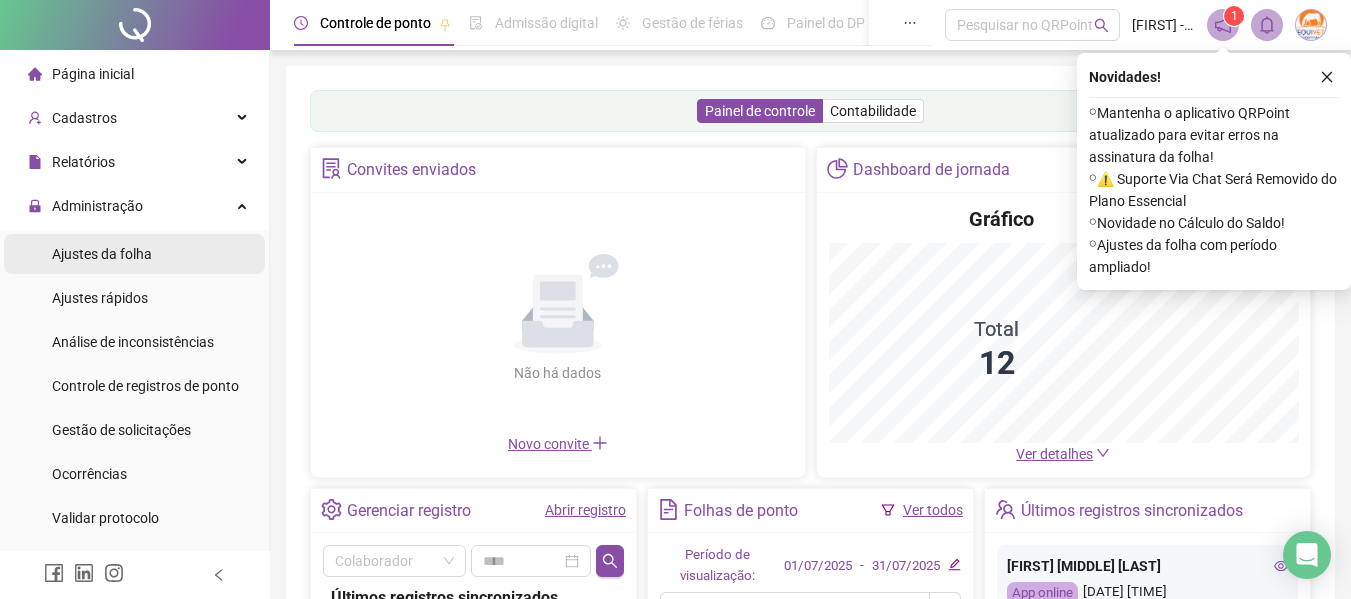 click on "Ajustes da folha" at bounding box center (134, 254) 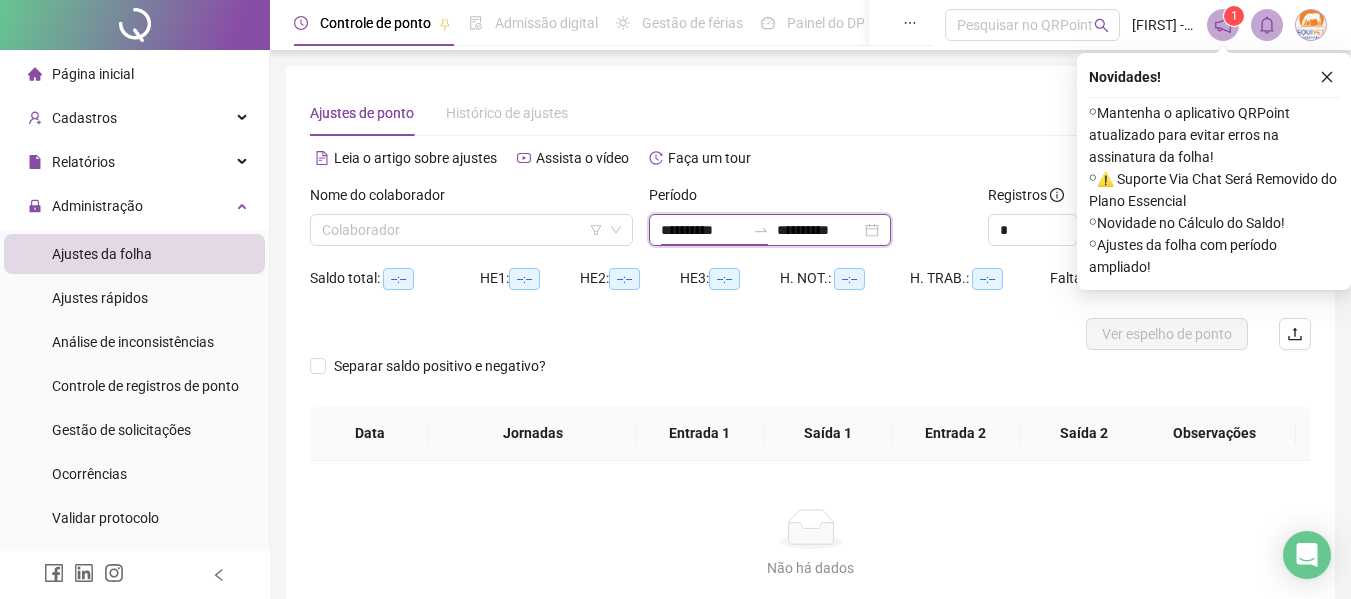 click on "**********" at bounding box center (703, 230) 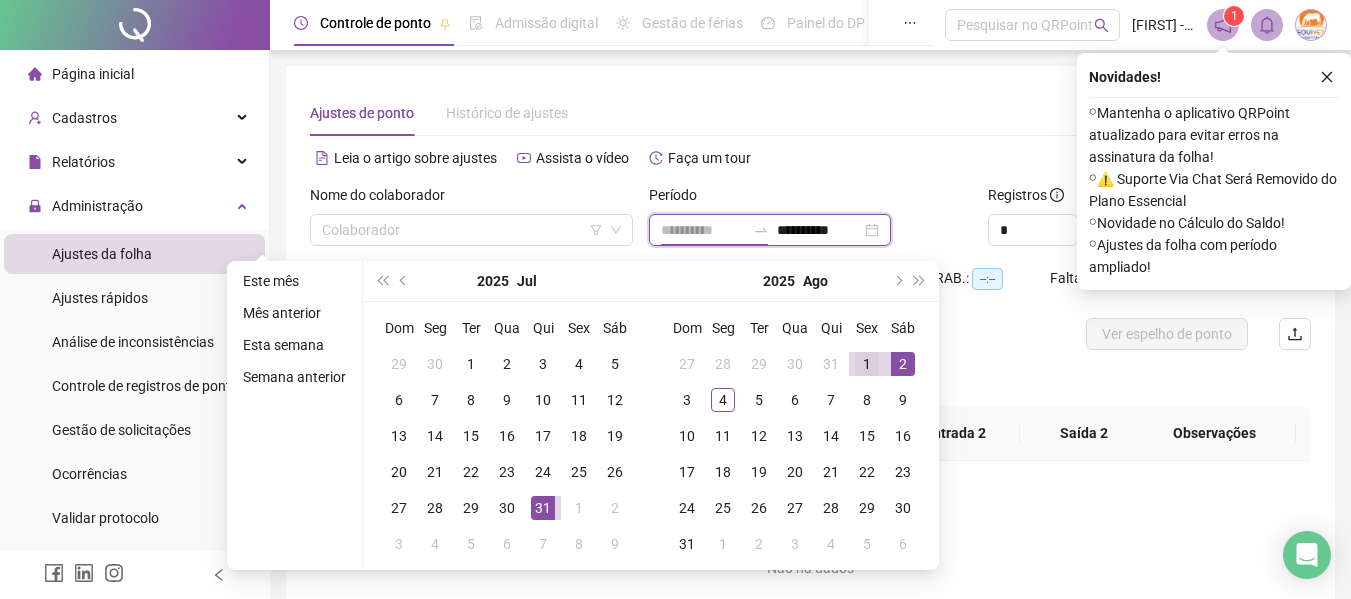type on "**********" 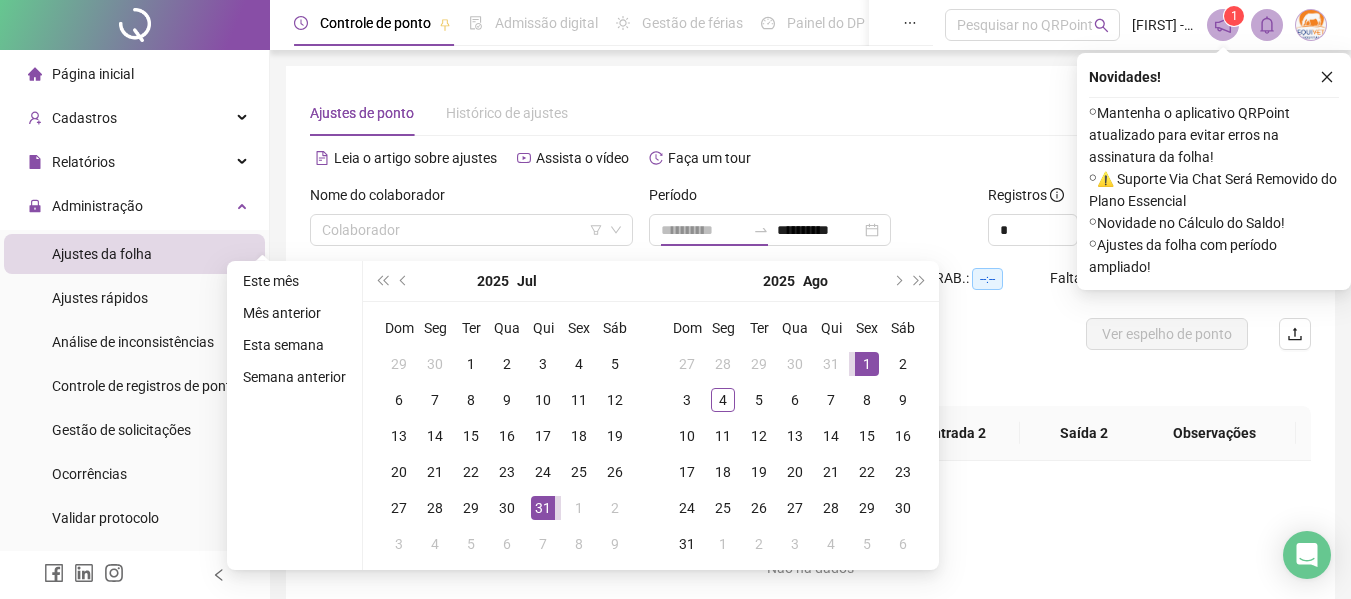 click on "1" at bounding box center [867, 364] 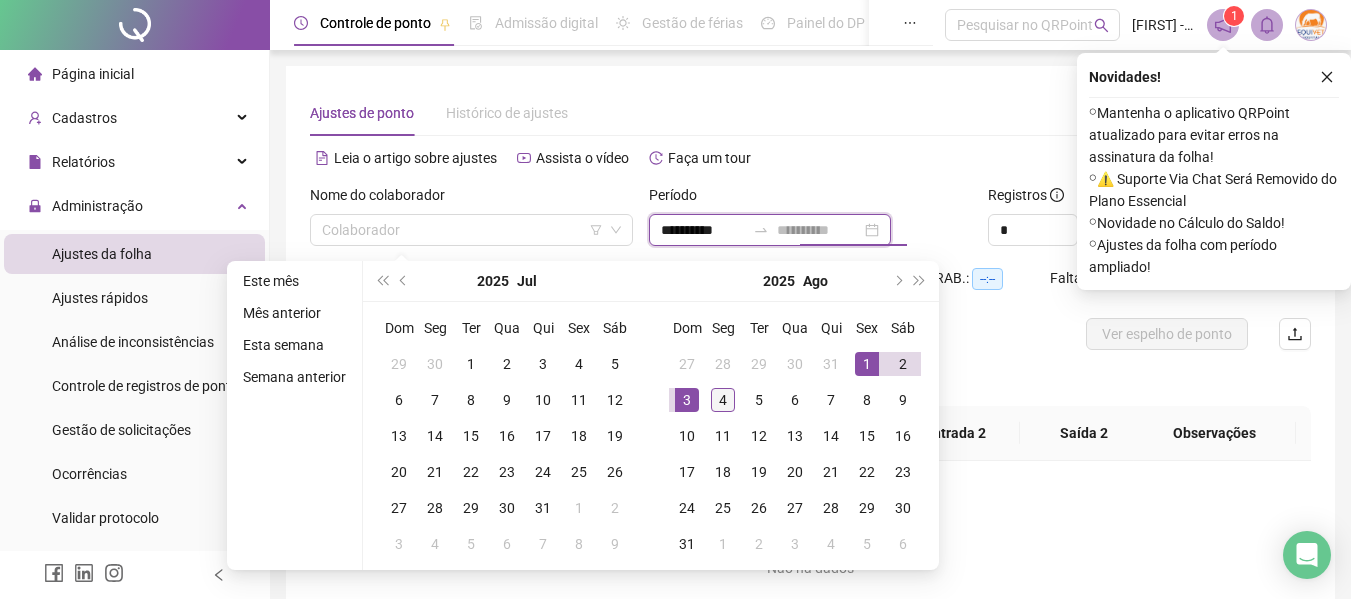 type on "**********" 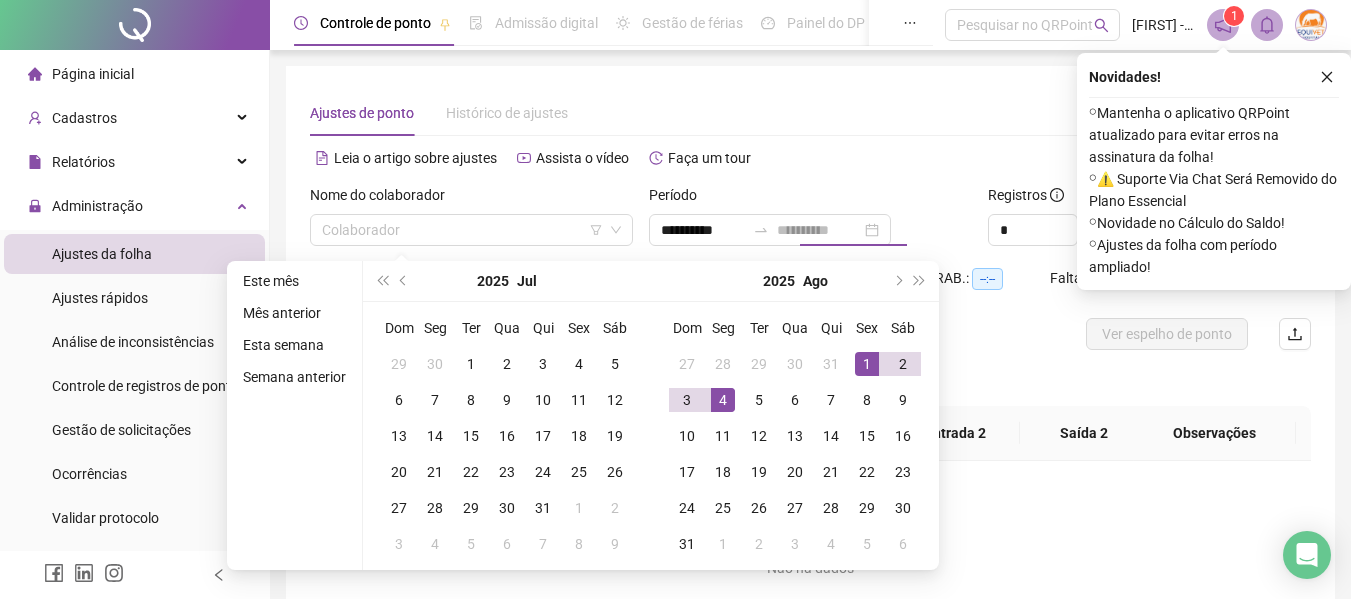 click on "4" at bounding box center (723, 400) 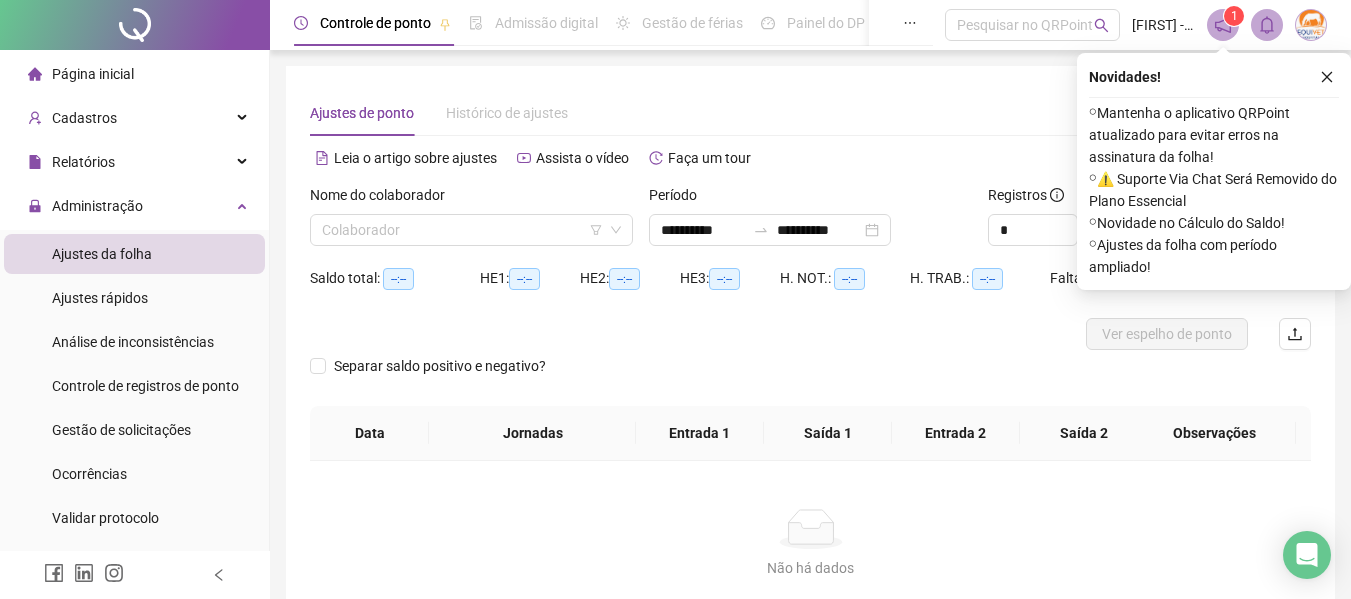 click on "Alternar para versão lite" at bounding box center [1061, 168] 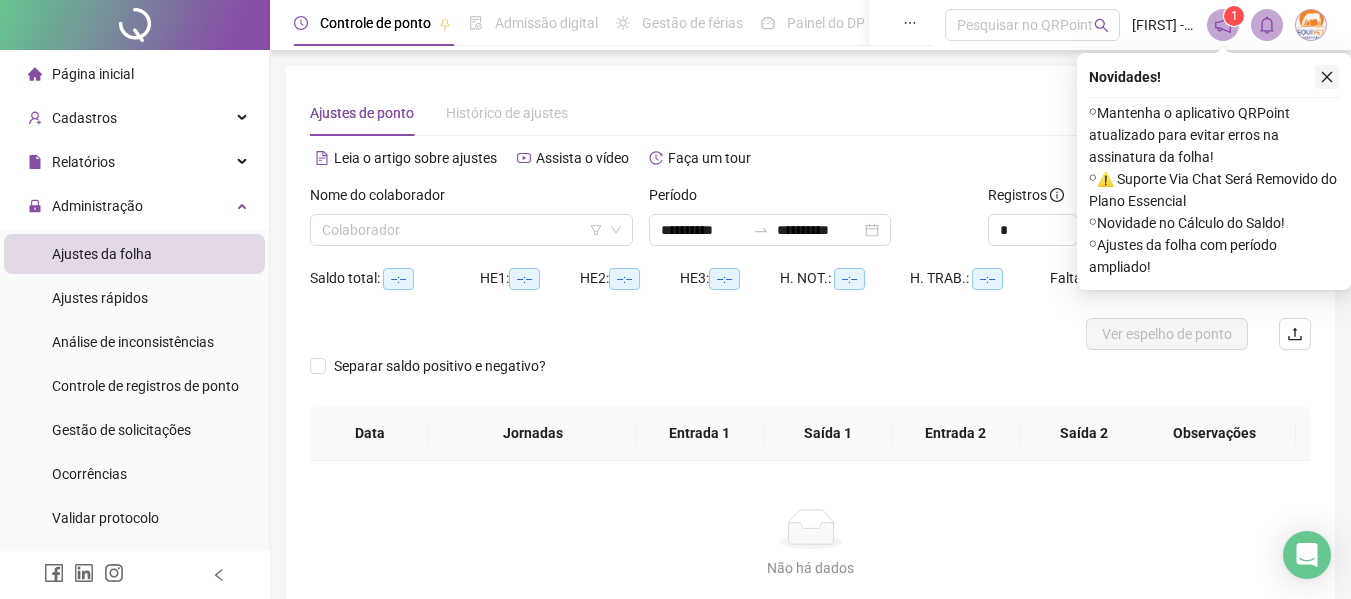 click 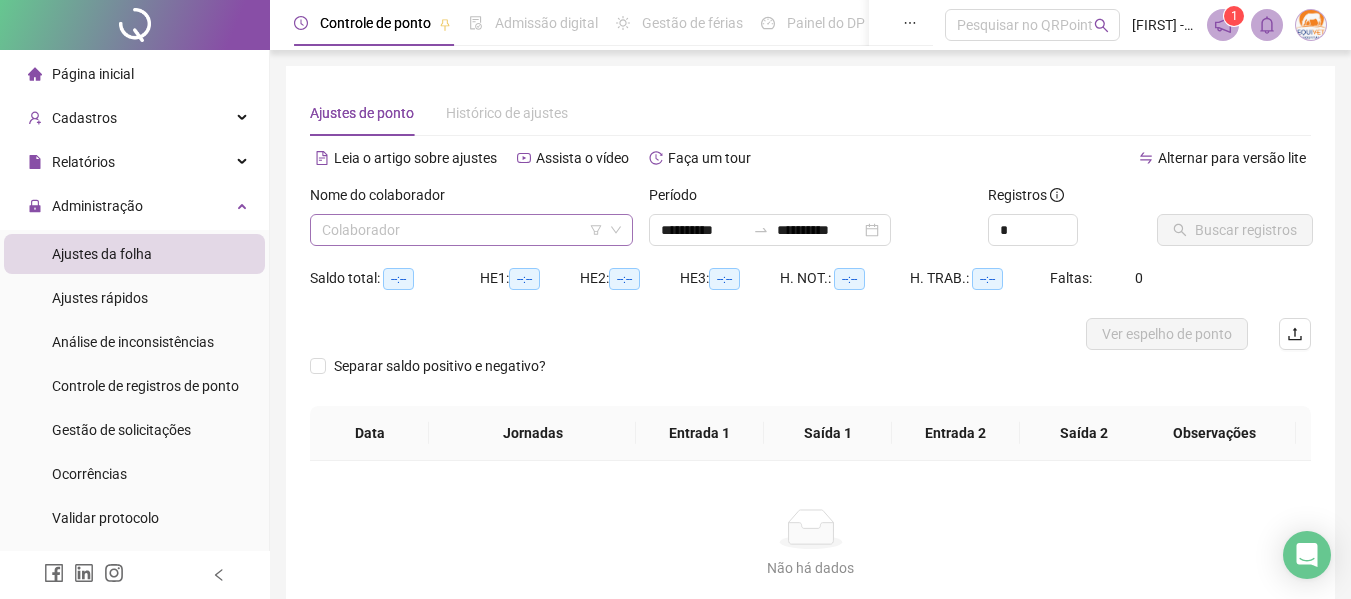 click at bounding box center [462, 230] 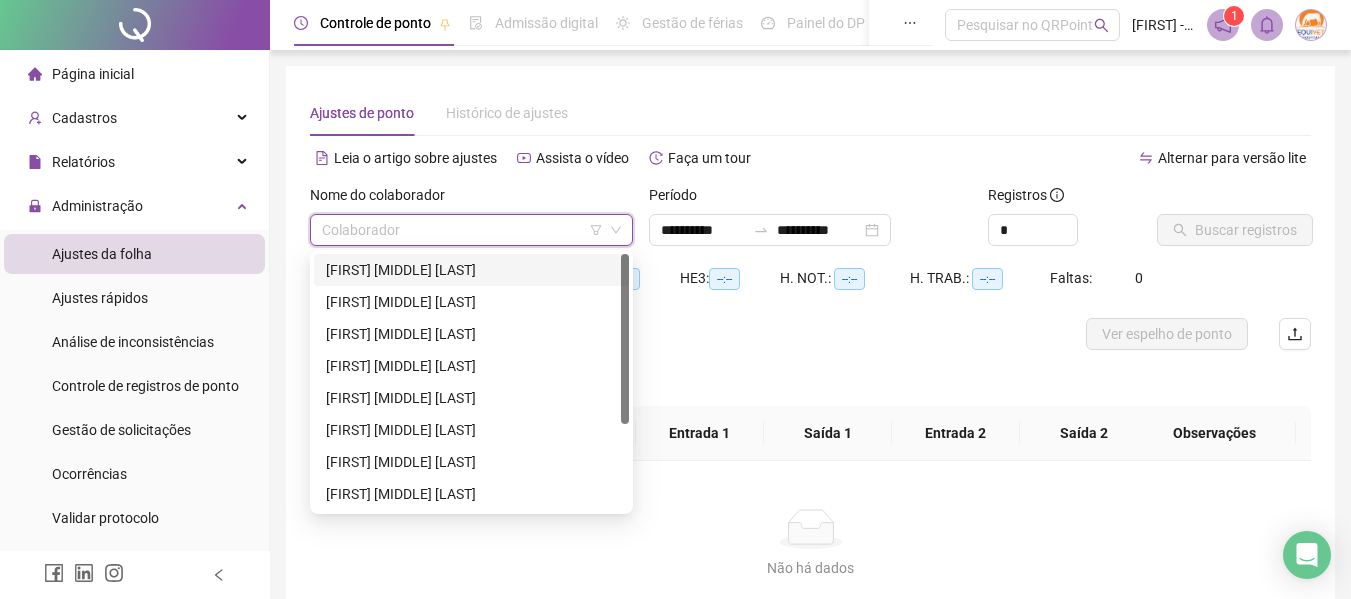 click on "[FIRST] [MIDDLE] [LAST]" at bounding box center [471, 270] 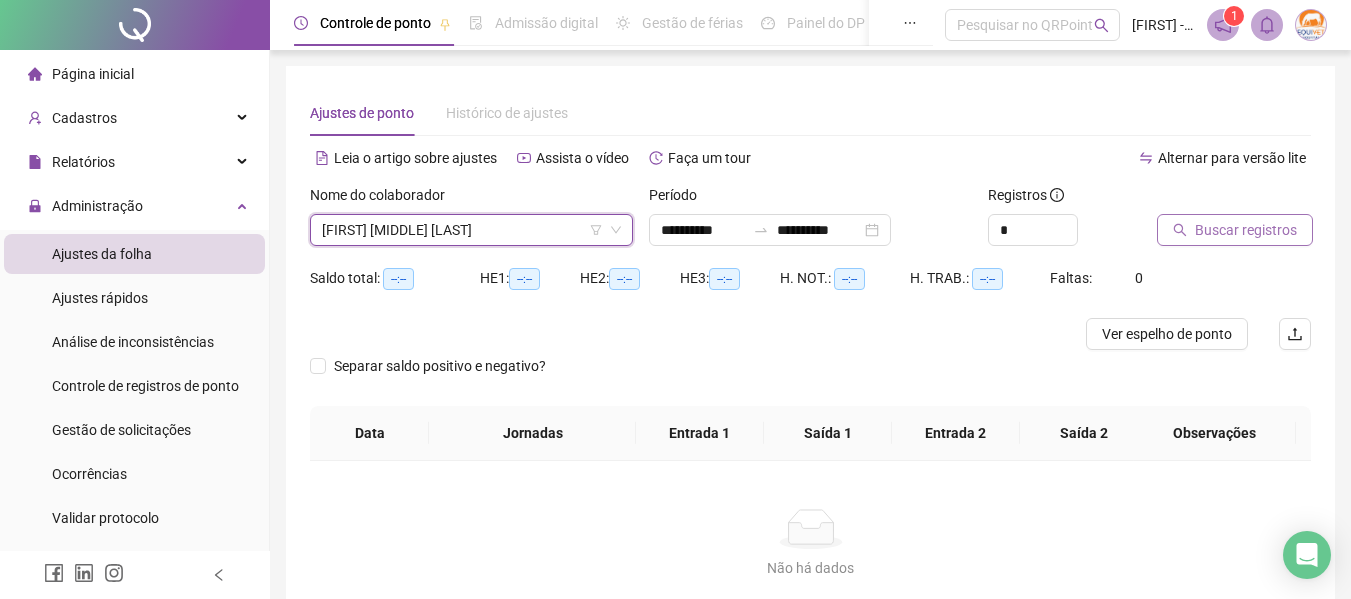 click on "Buscar registros" at bounding box center [1246, 230] 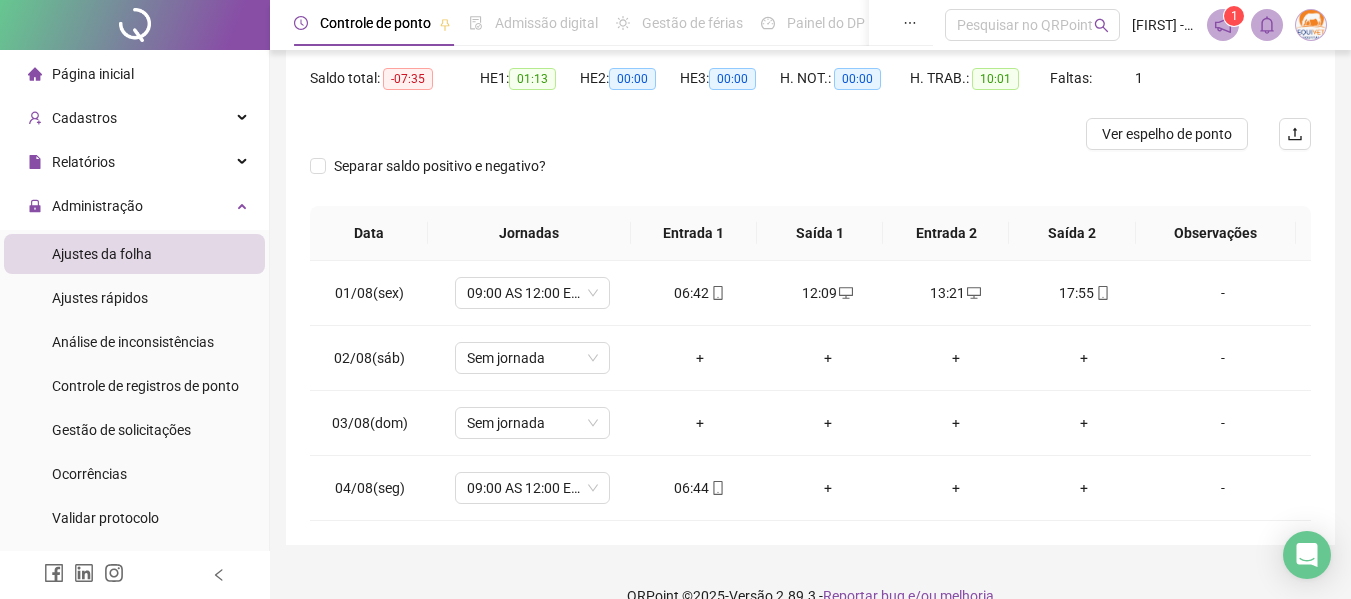 scroll, scrollTop: 100, scrollLeft: 0, axis: vertical 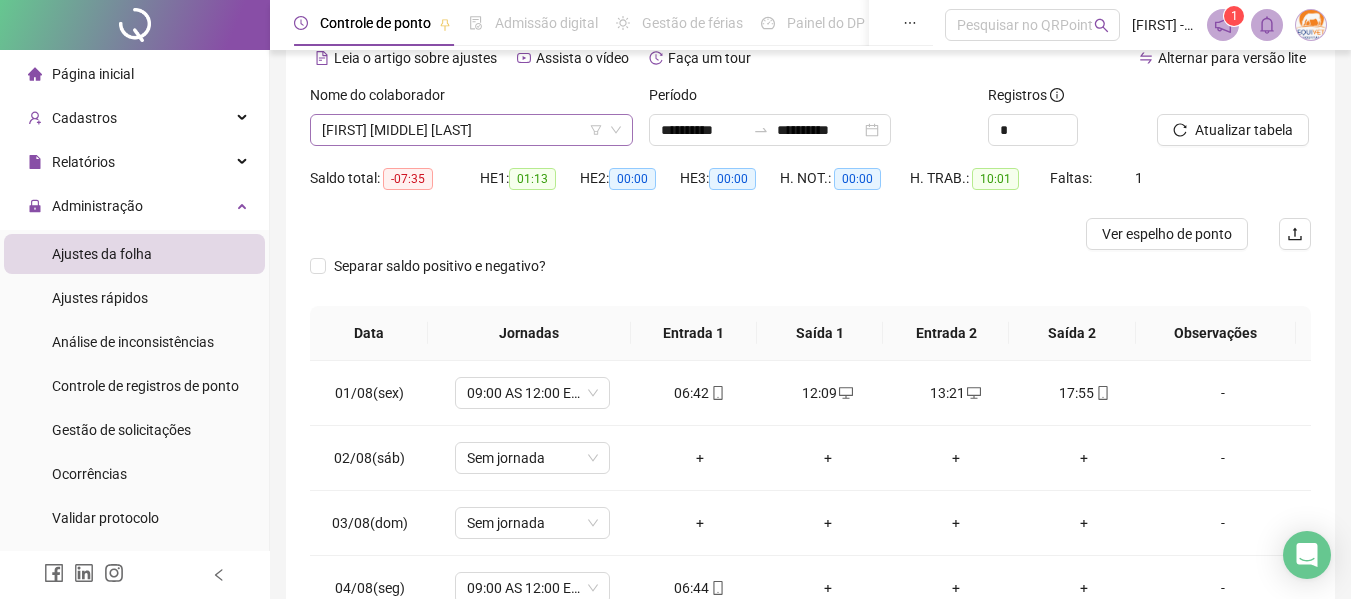 click on "[FIRST] [MIDDLE] [LAST]" at bounding box center (471, 130) 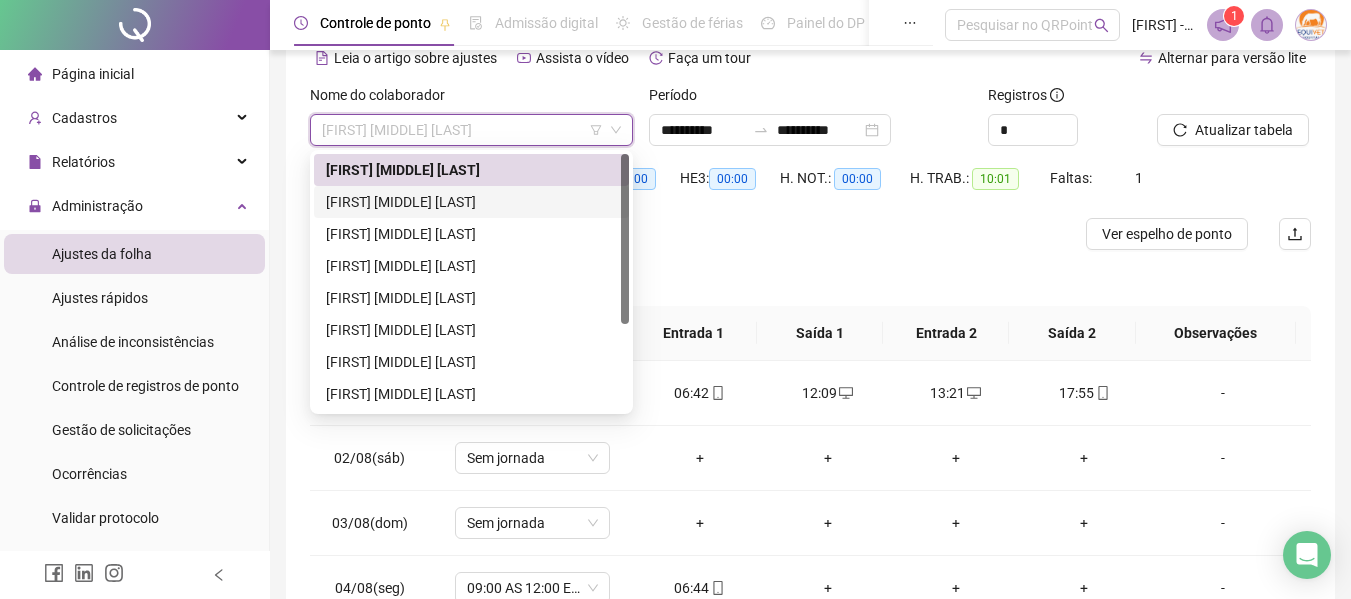 click on "[FIRST] [MIDDLE] [LAST]" at bounding box center (471, 202) 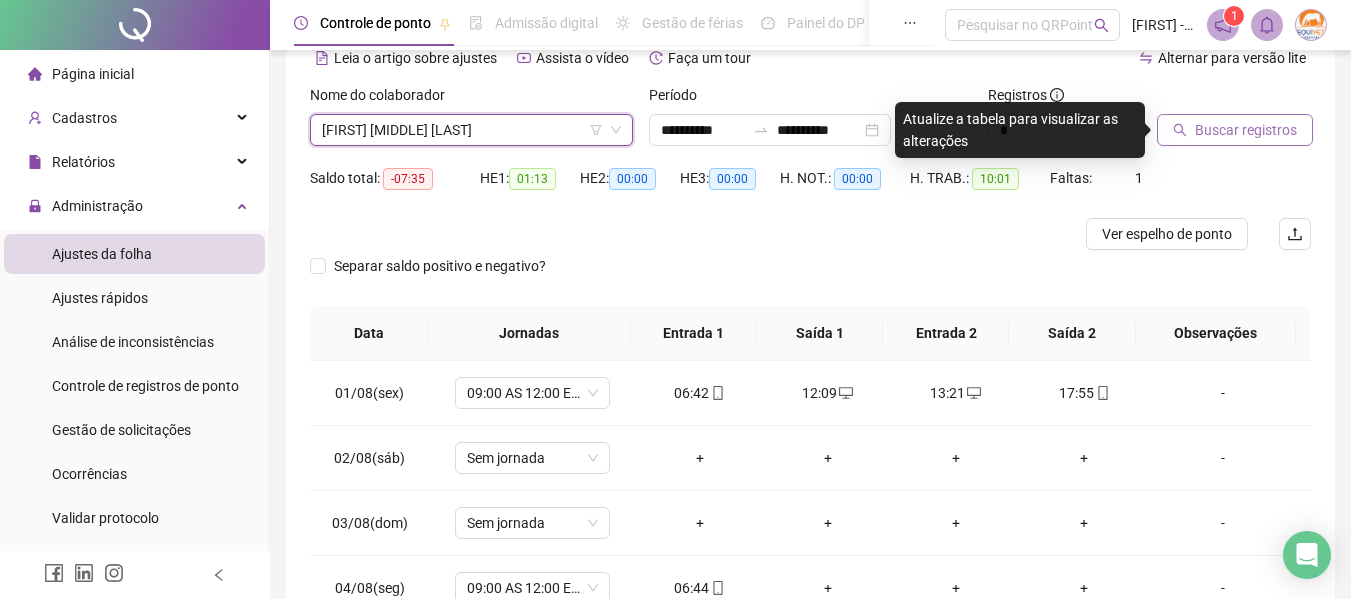 click on "Buscar registros" at bounding box center [1235, 130] 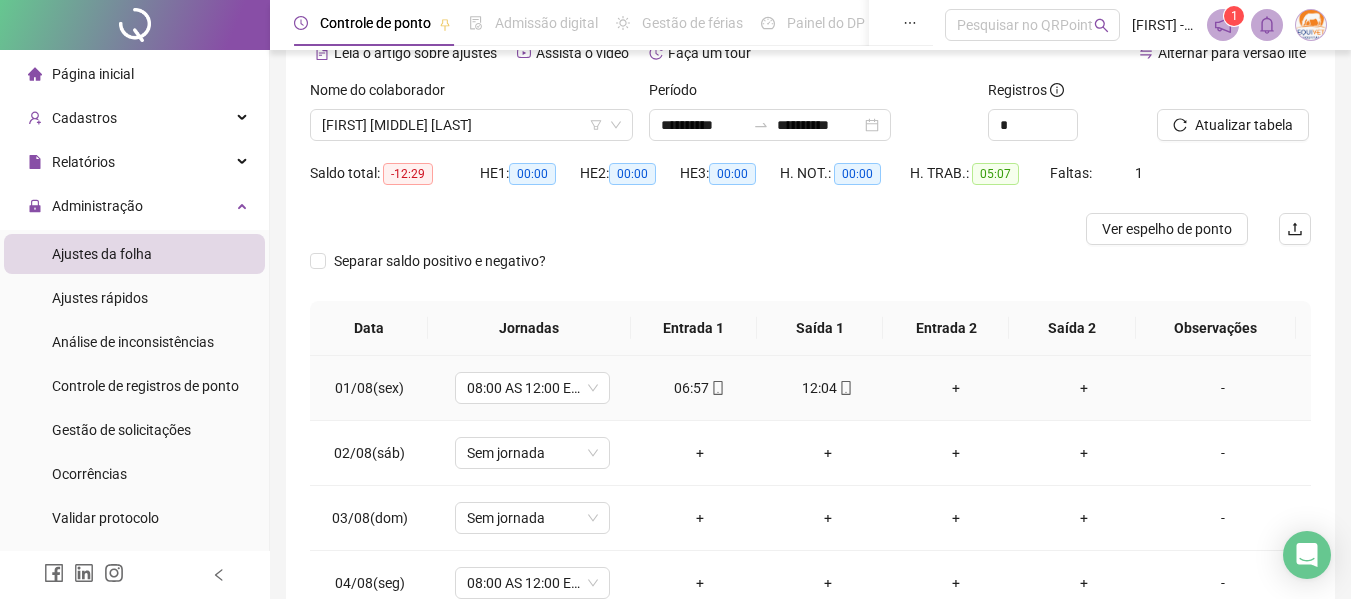 scroll, scrollTop: 100, scrollLeft: 0, axis: vertical 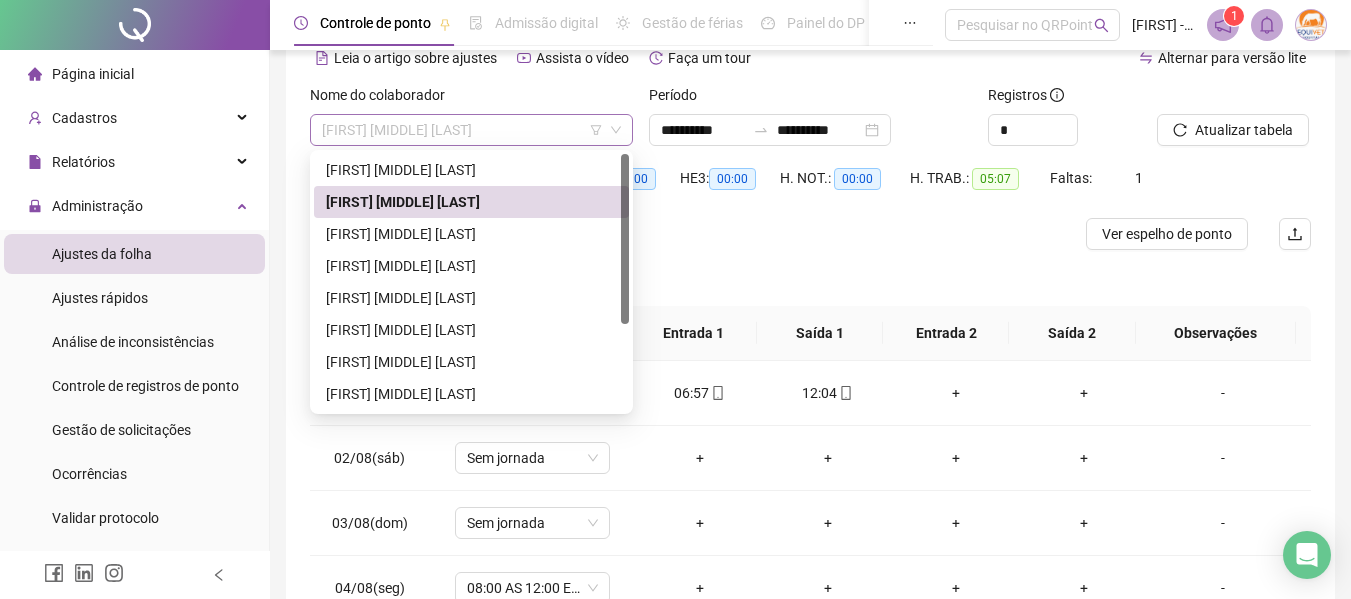 click on "[FIRST] [MIDDLE] [LAST]" at bounding box center [471, 130] 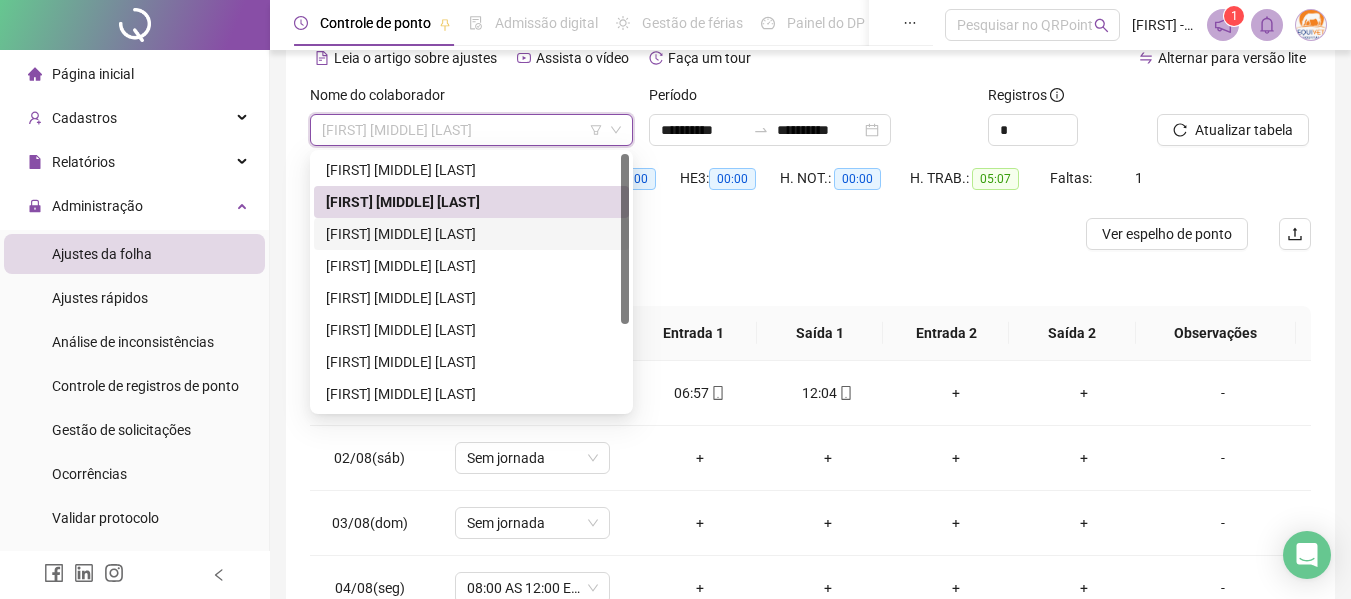click on "[FIRST] [MIDDLE] [LAST]" at bounding box center [471, 234] 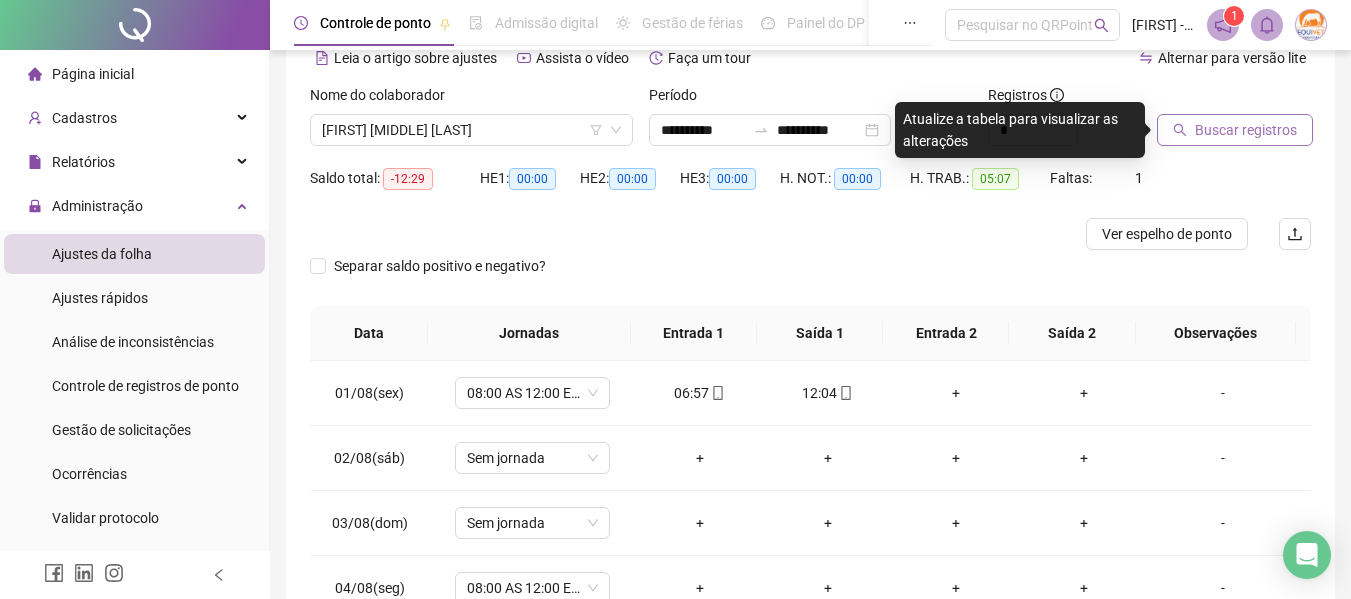 click on "Buscar registros" at bounding box center [1235, 130] 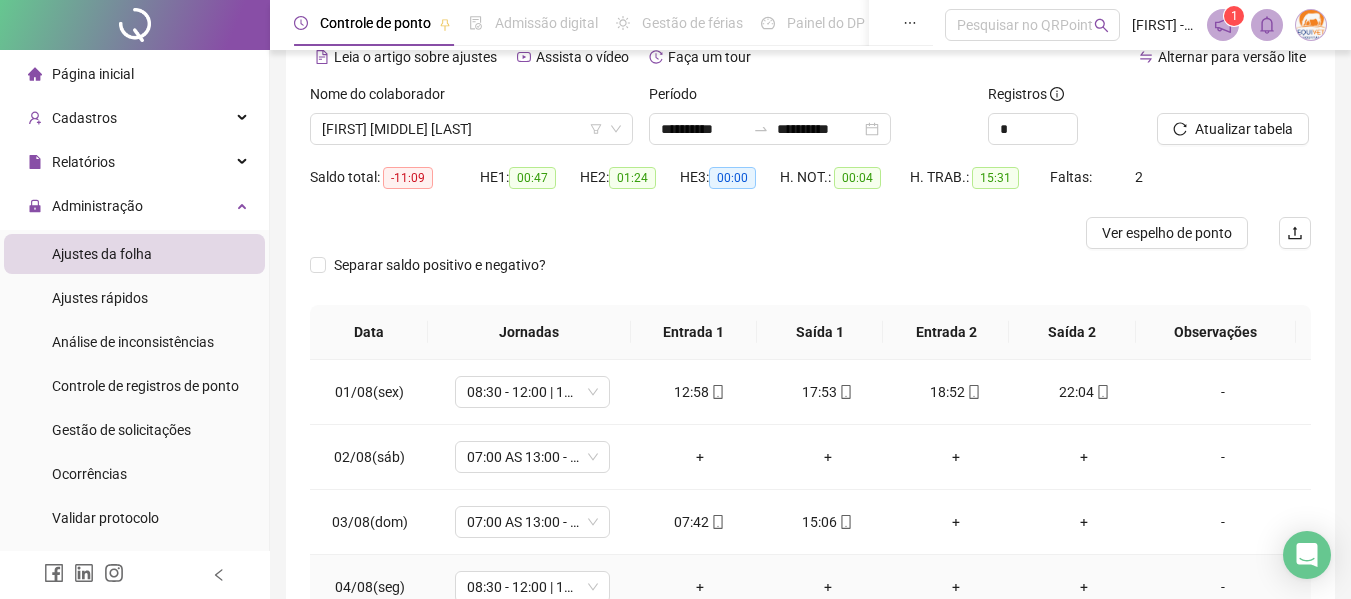 scroll, scrollTop: 100, scrollLeft: 0, axis: vertical 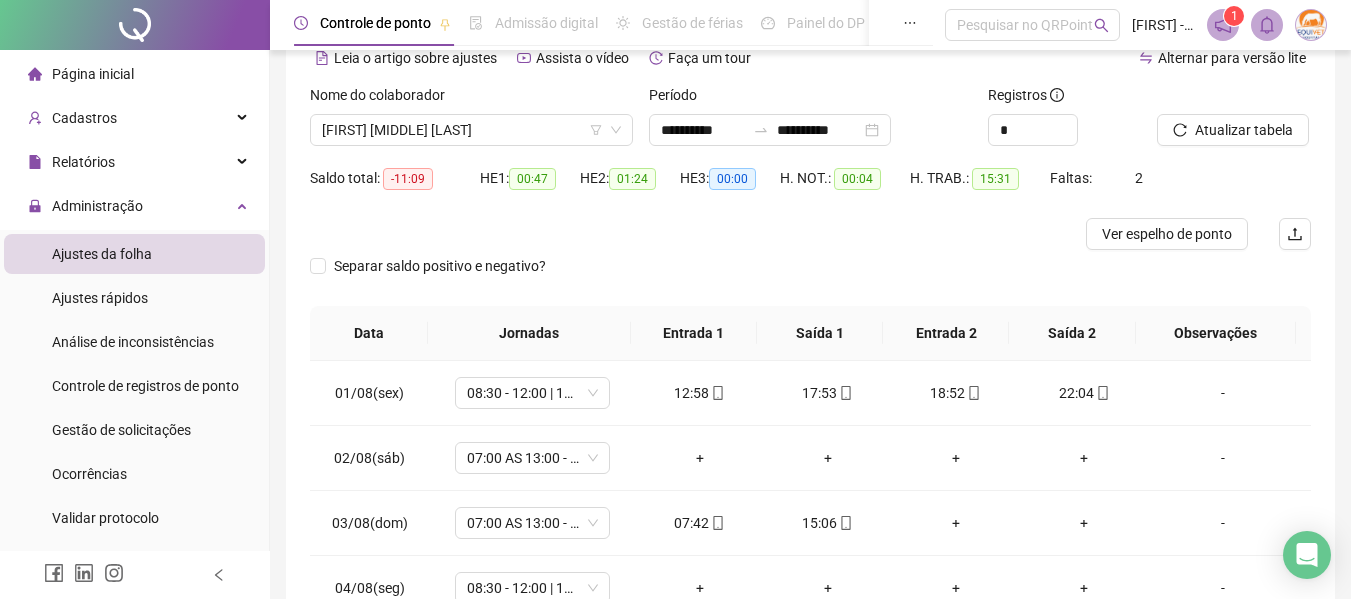 type 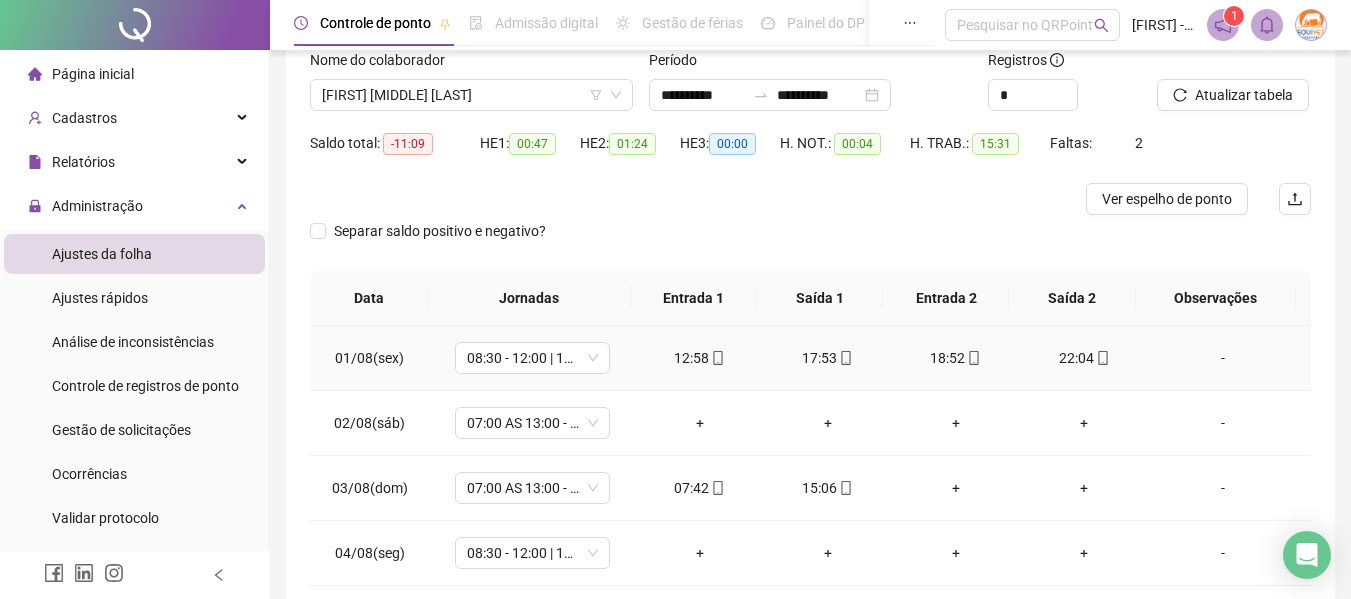 scroll, scrollTop: 100, scrollLeft: 0, axis: vertical 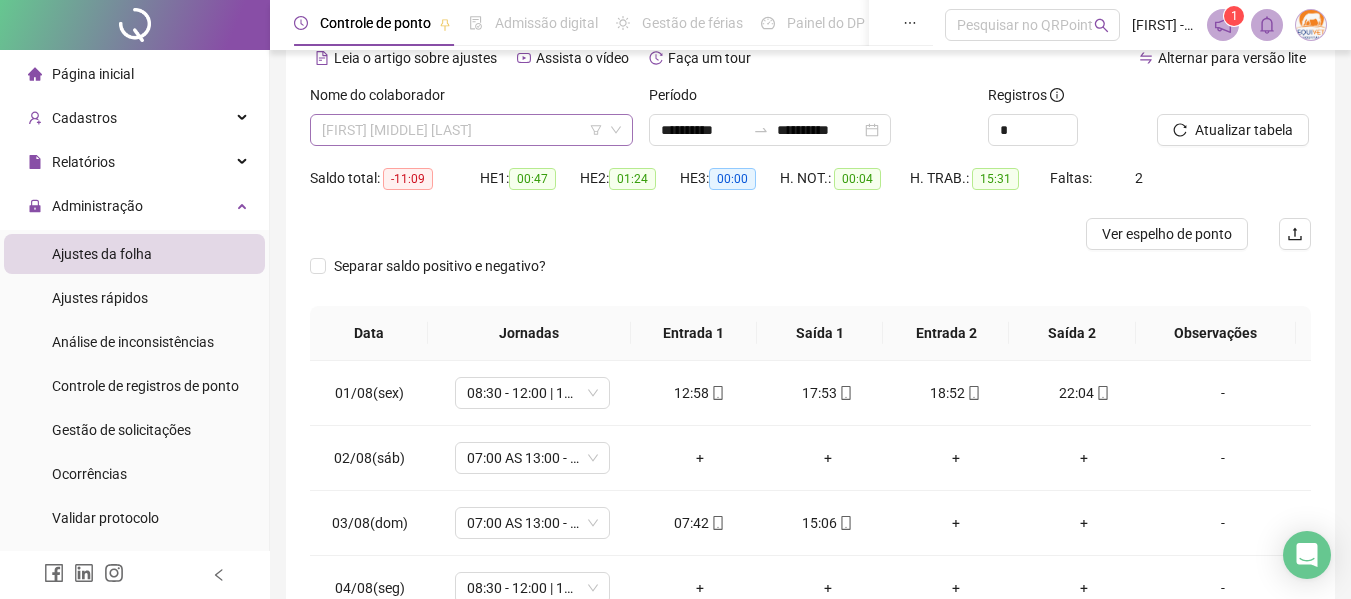 click on "[FIRST] [MIDDLE] [LAST]" at bounding box center [471, 130] 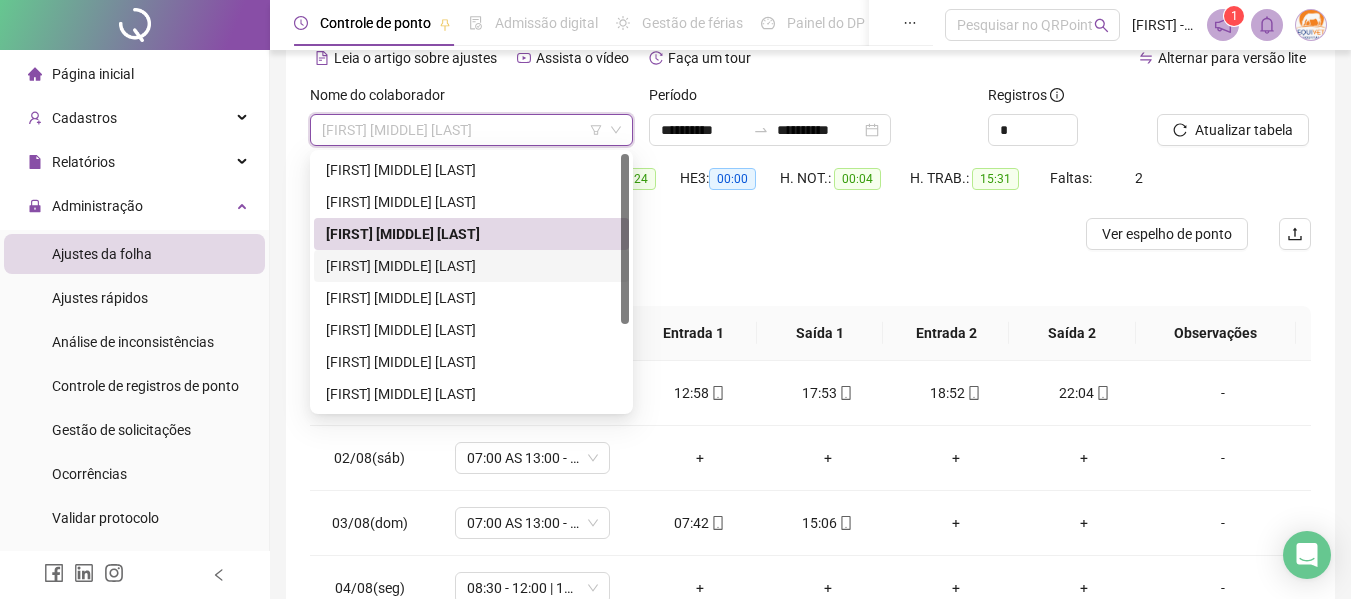 click on "[FIRST] [MIDDLE] [LAST]" at bounding box center [471, 266] 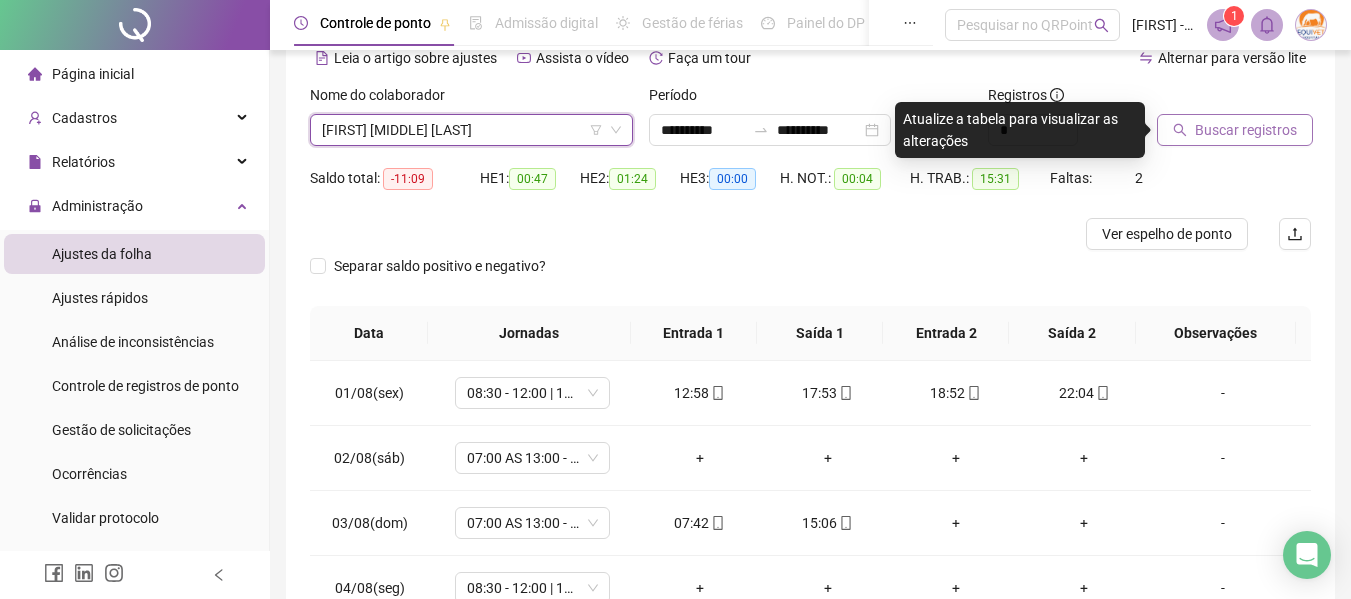 click on "Buscar registros" at bounding box center [1235, 130] 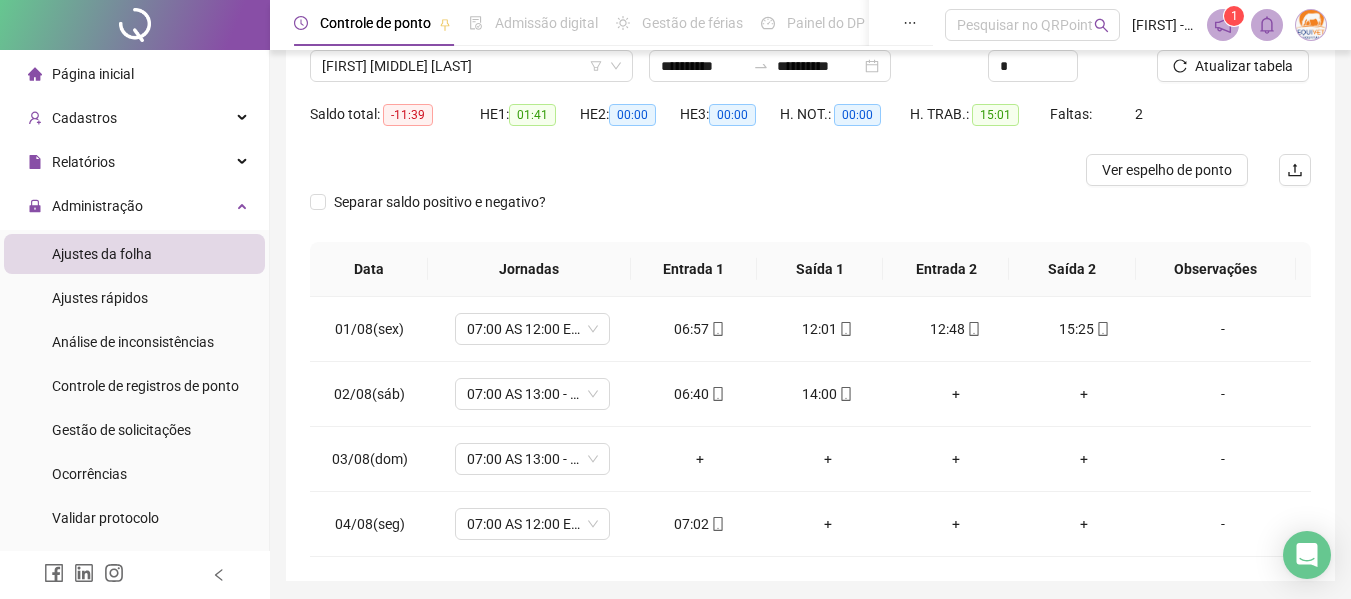 scroll, scrollTop: 200, scrollLeft: 0, axis: vertical 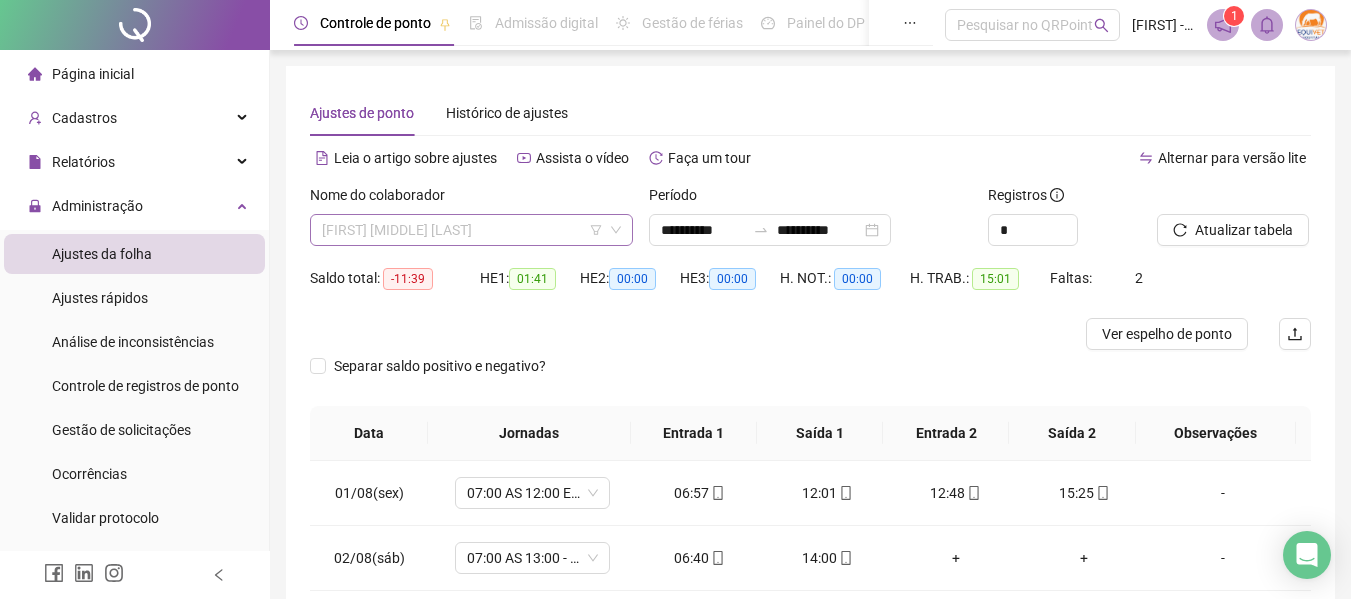 click on "[FIRST] [MIDDLE] [LAST]" at bounding box center (471, 230) 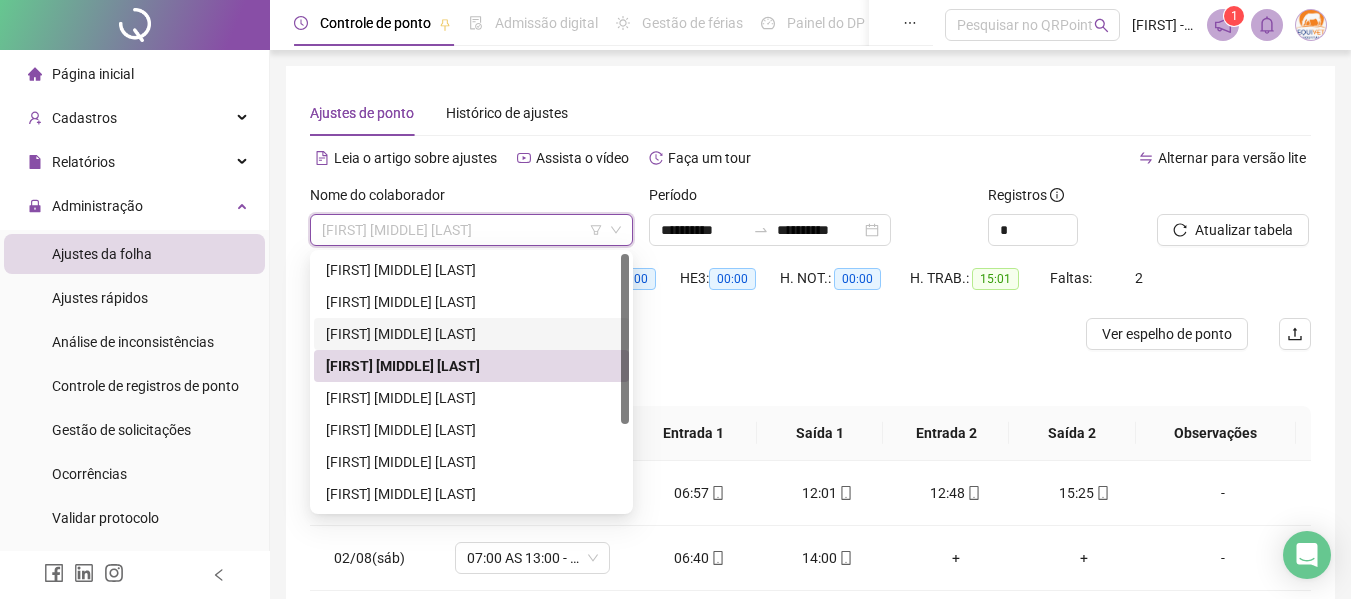 click on "[FIRST] [MIDDLE] [LAST]" at bounding box center [471, 334] 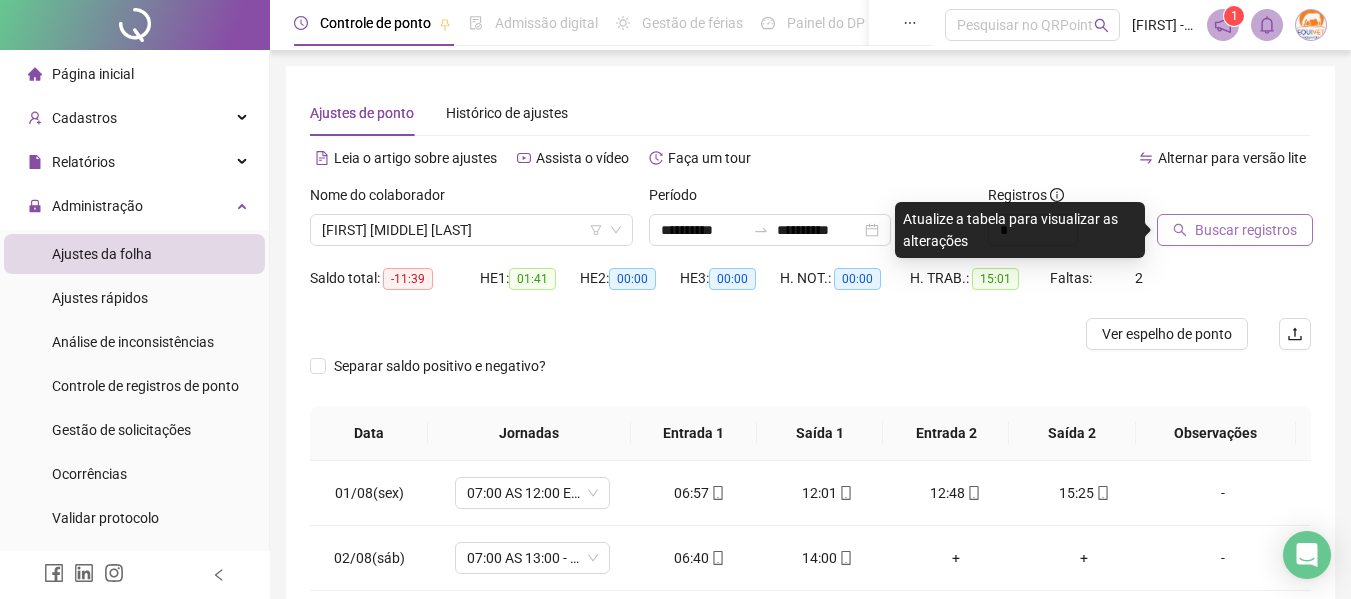 click on "Buscar registros" at bounding box center (1246, 230) 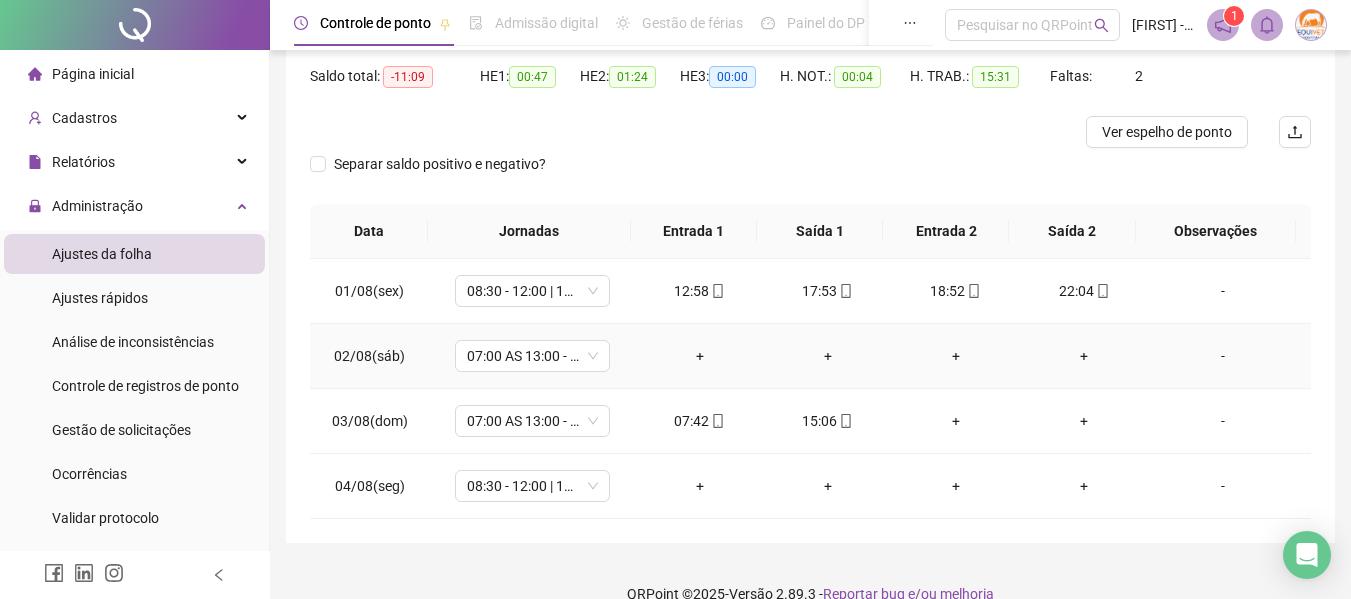scroll, scrollTop: 232, scrollLeft: 0, axis: vertical 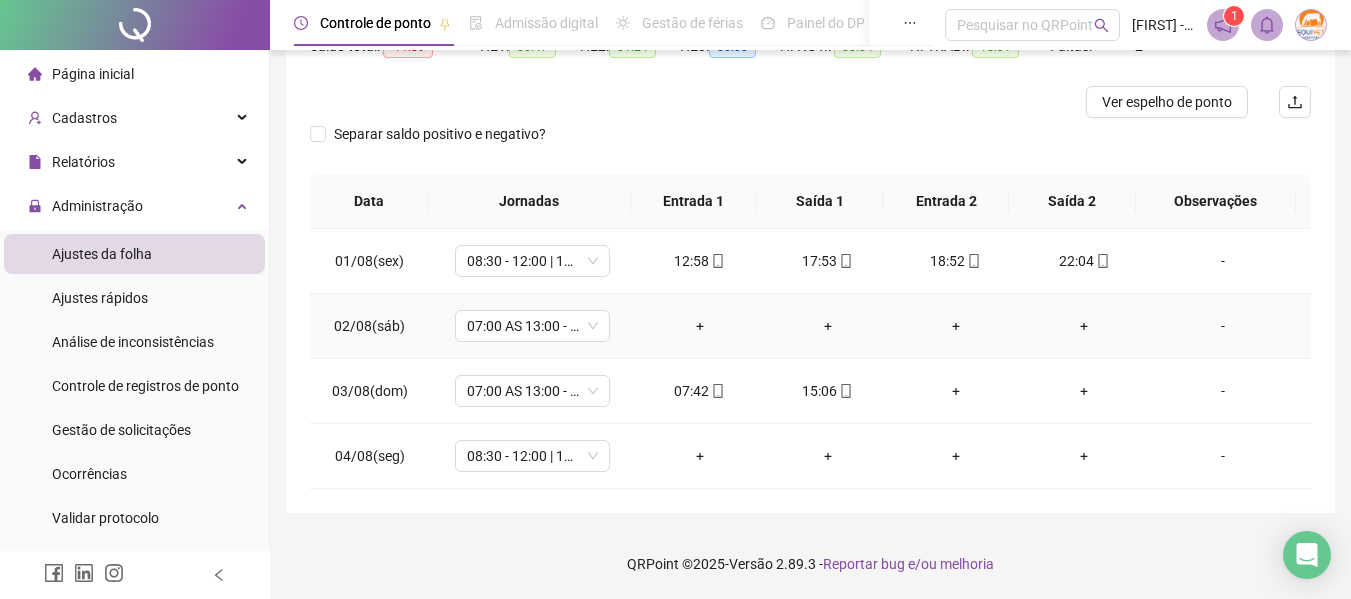 click on "-" at bounding box center (1223, 326) 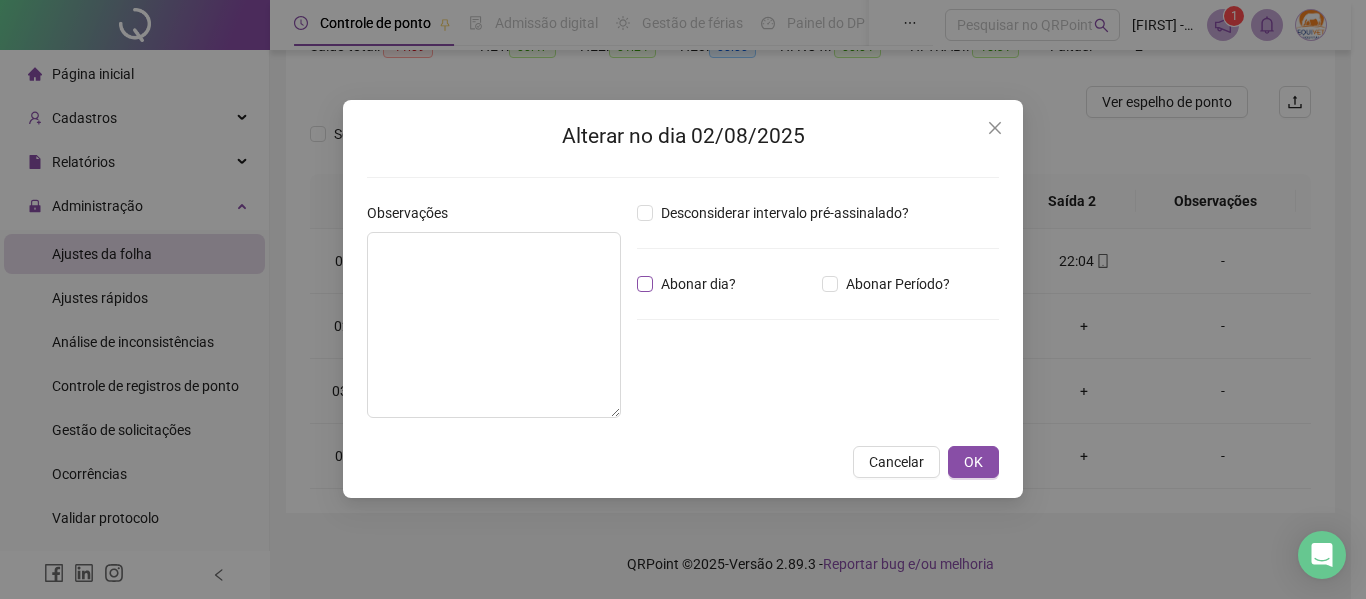 click on "Abonar dia?" at bounding box center (698, 284) 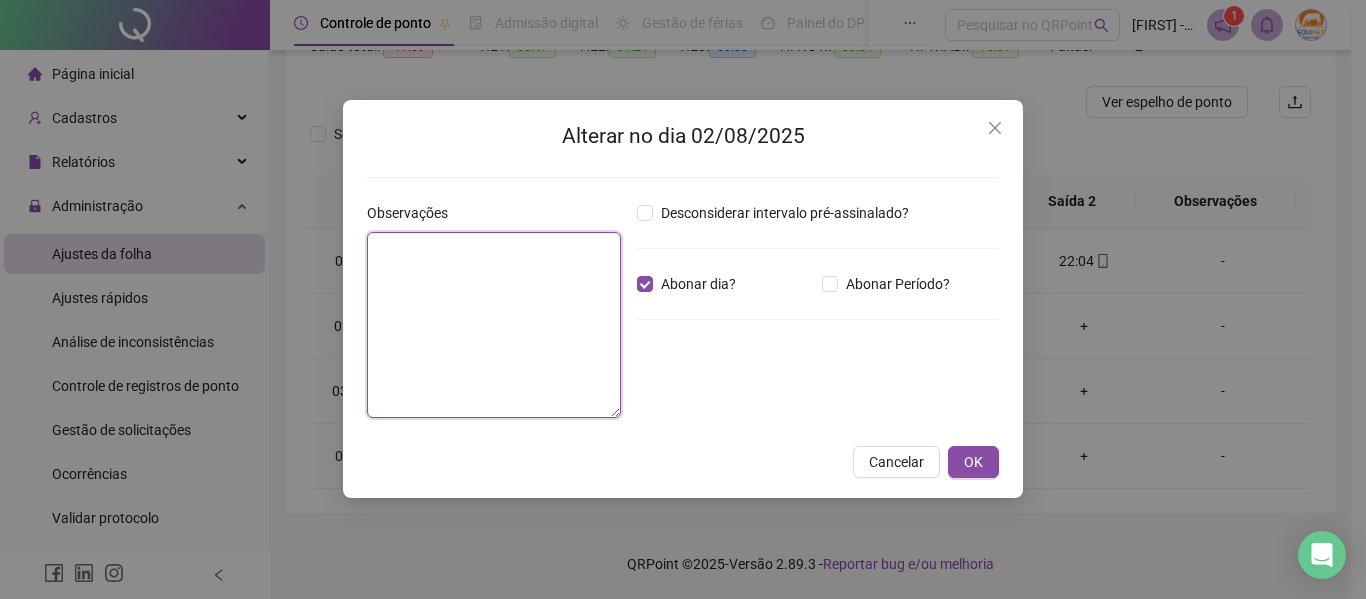 click at bounding box center (494, 325) 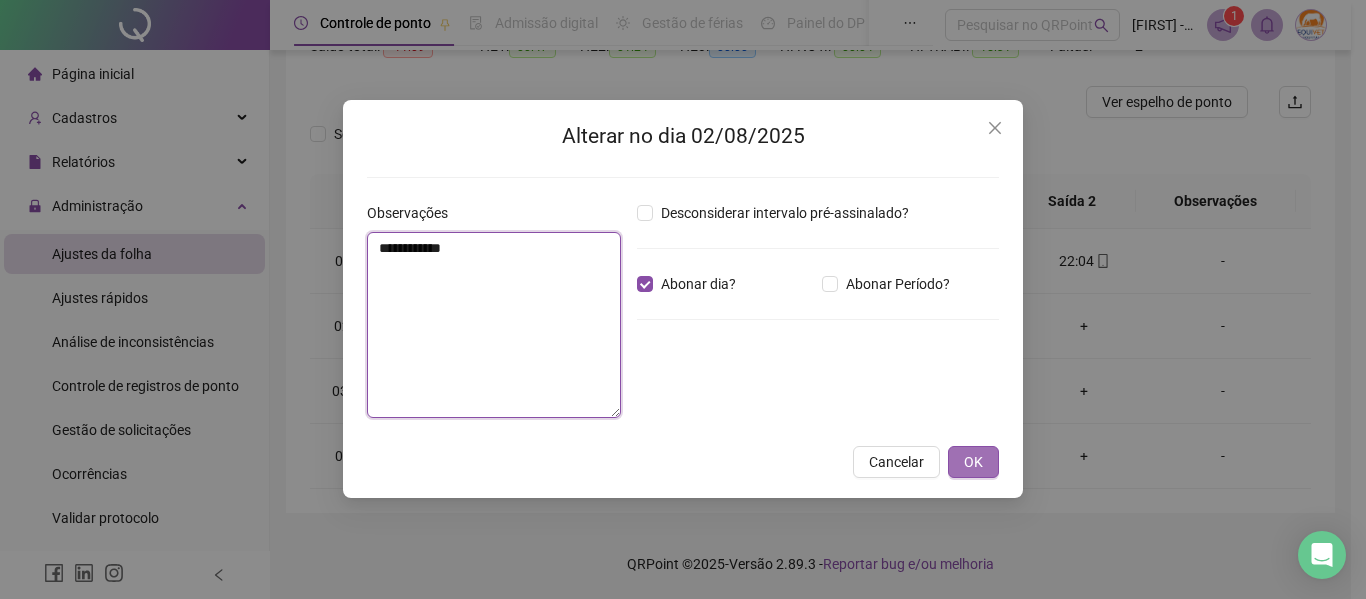 type on "**********" 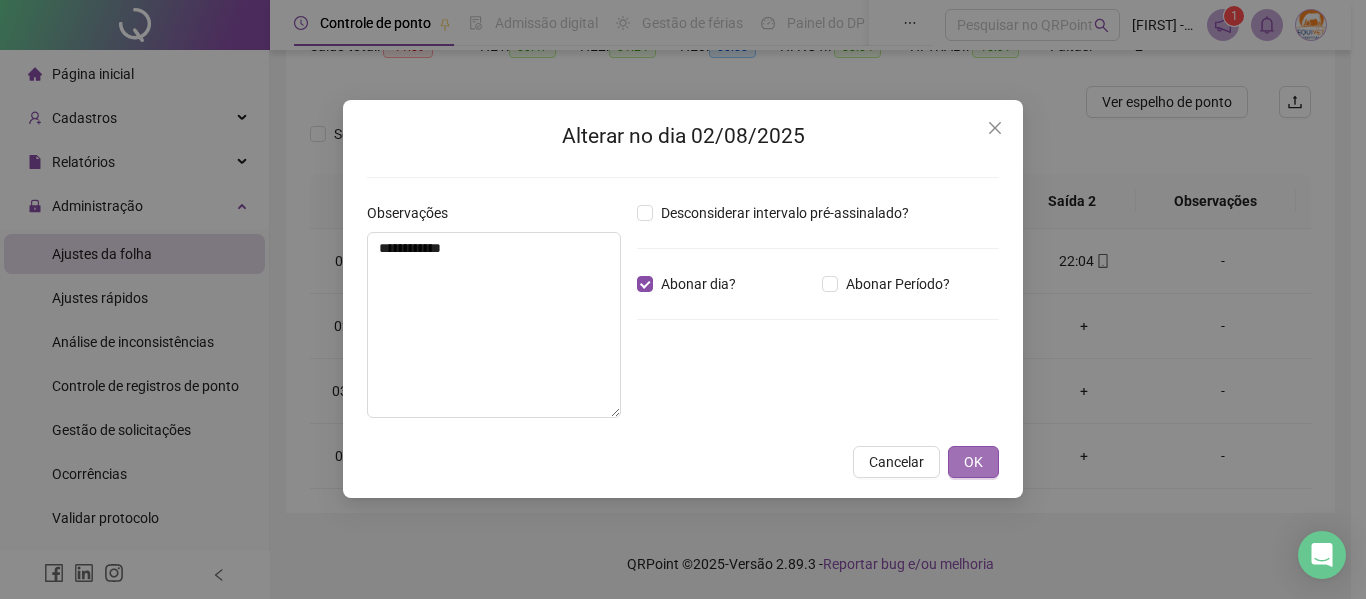 click on "OK" at bounding box center [973, 462] 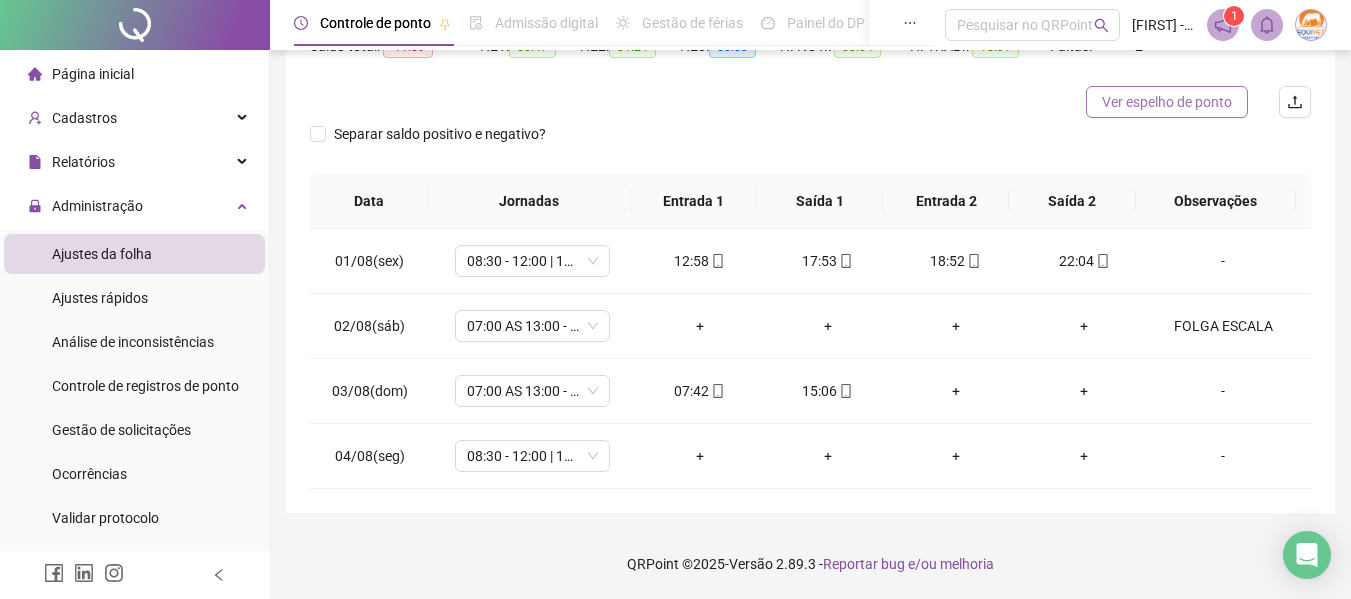 click on "Ver espelho de ponto" at bounding box center [1167, 102] 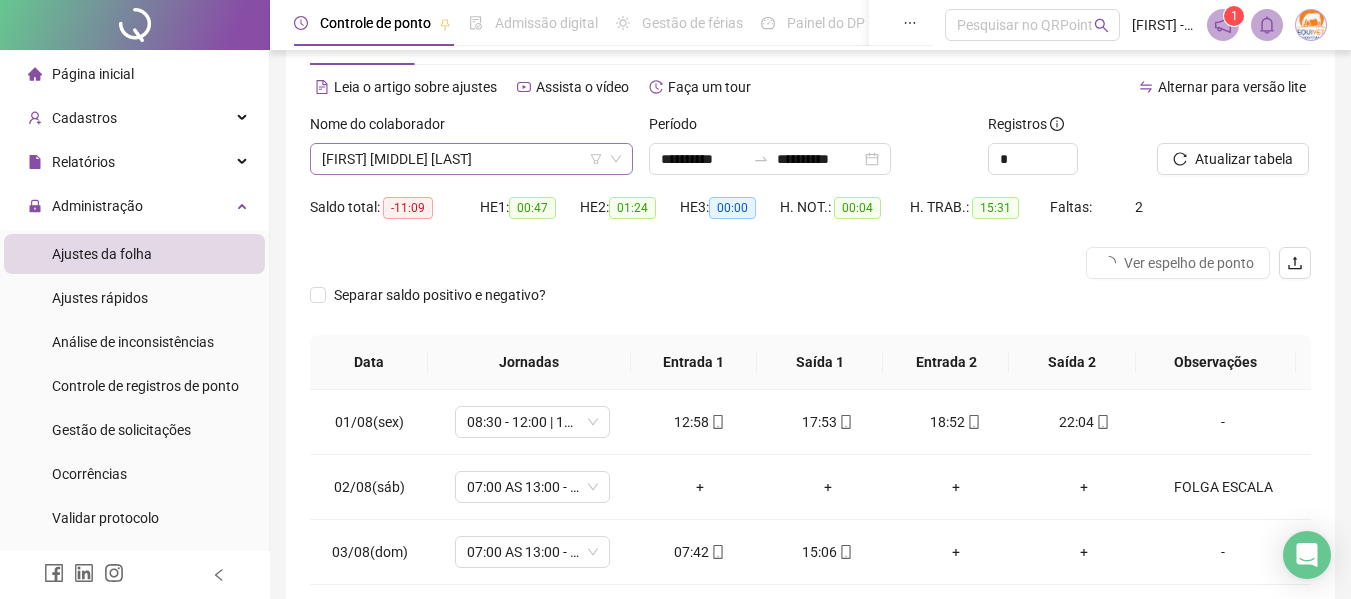 scroll, scrollTop: 32, scrollLeft: 0, axis: vertical 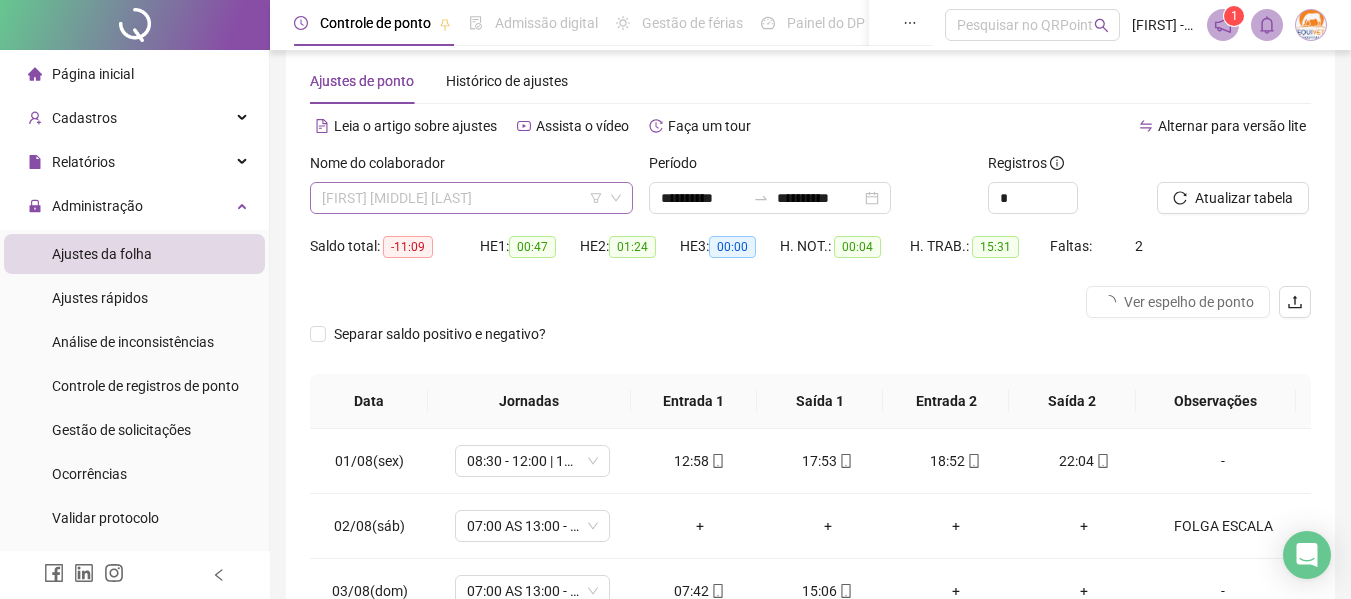 click on "[FIRST] [MIDDLE] [LAST]" at bounding box center (471, 198) 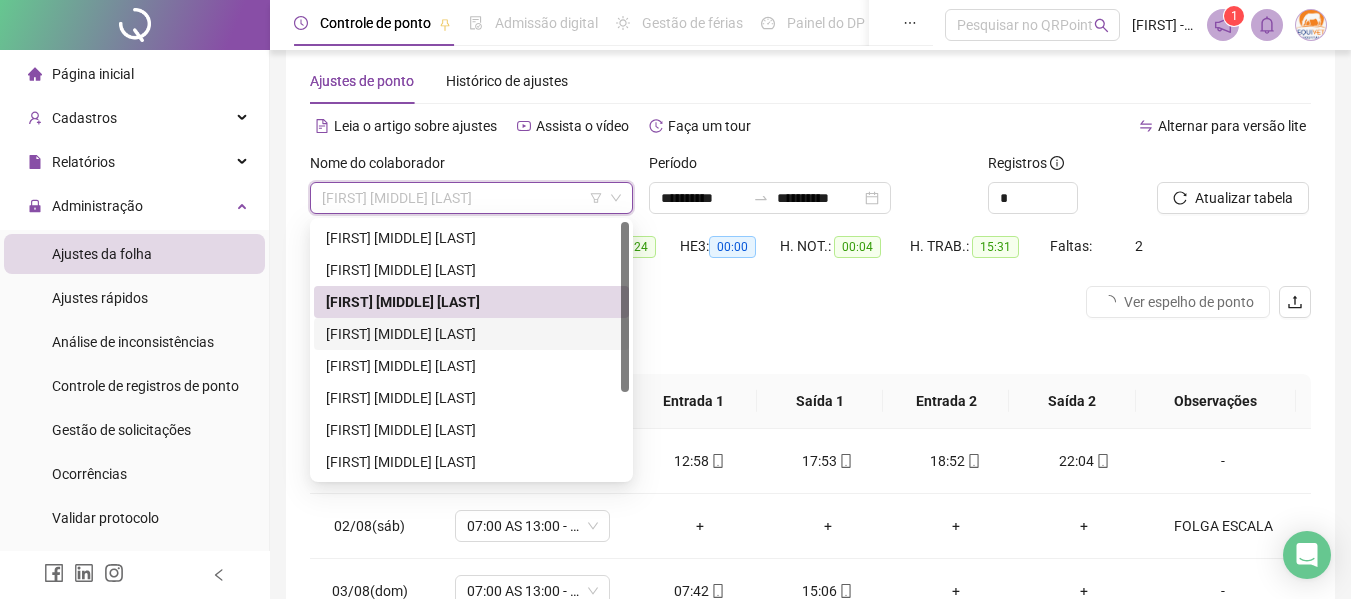 click on "[FIRST] [MIDDLE] [LAST]" at bounding box center (471, 334) 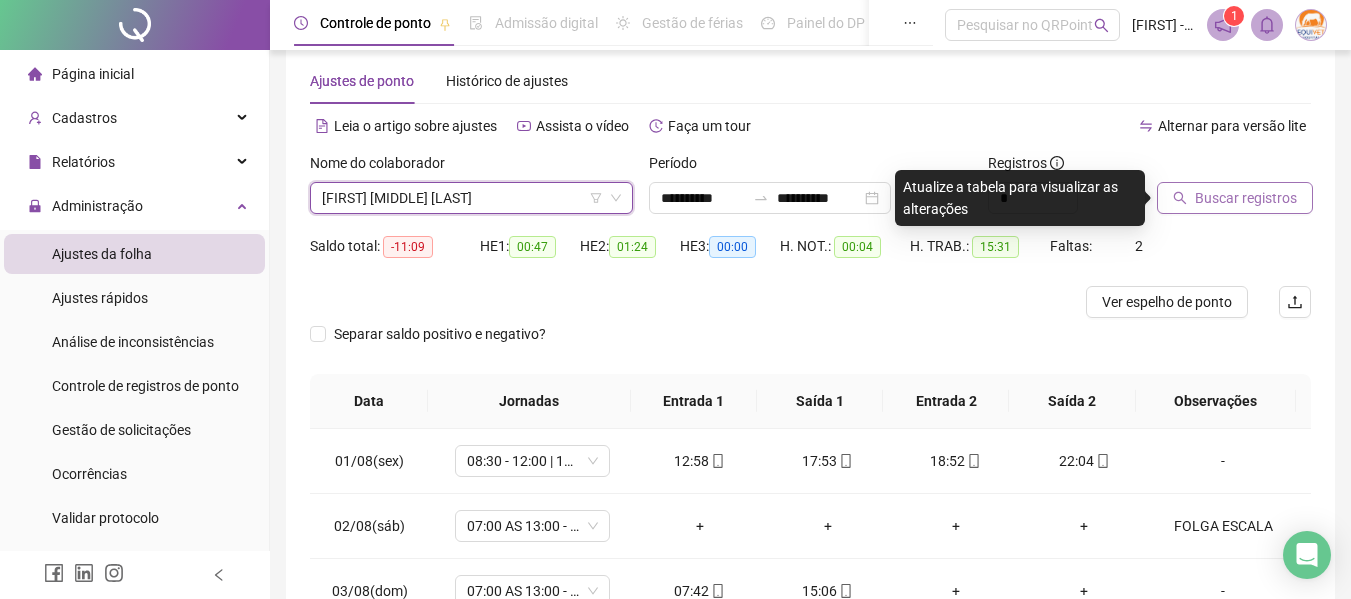 click on "Buscar registros" at bounding box center [1235, 198] 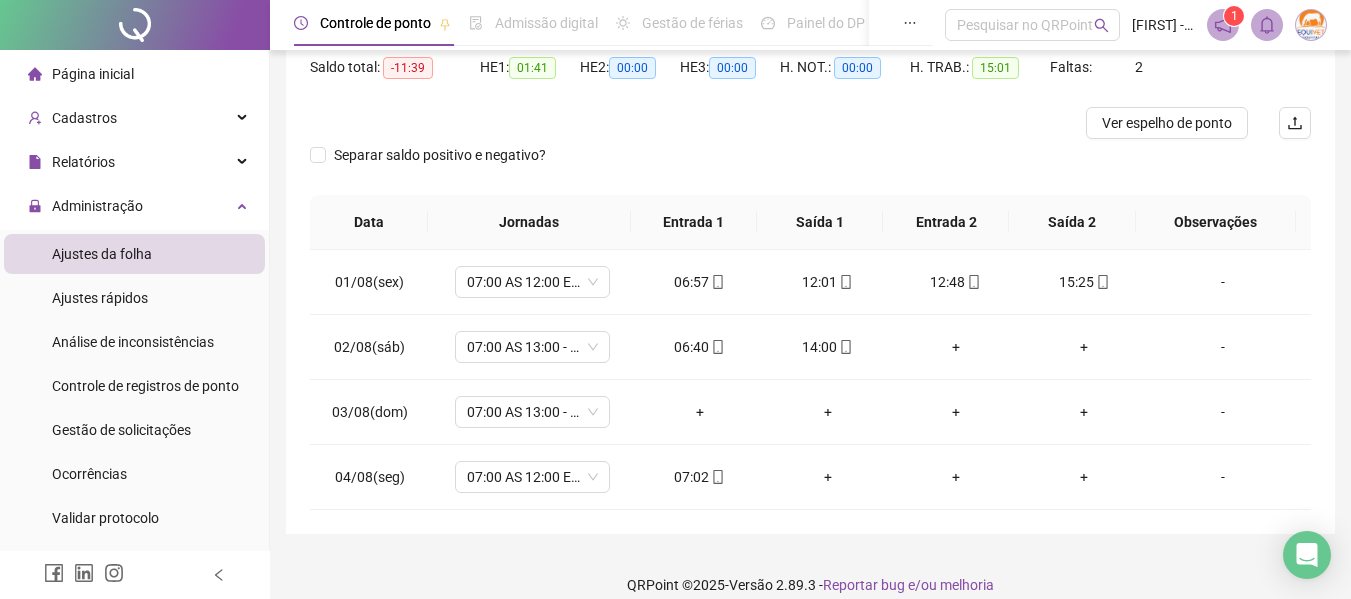 scroll, scrollTop: 232, scrollLeft: 0, axis: vertical 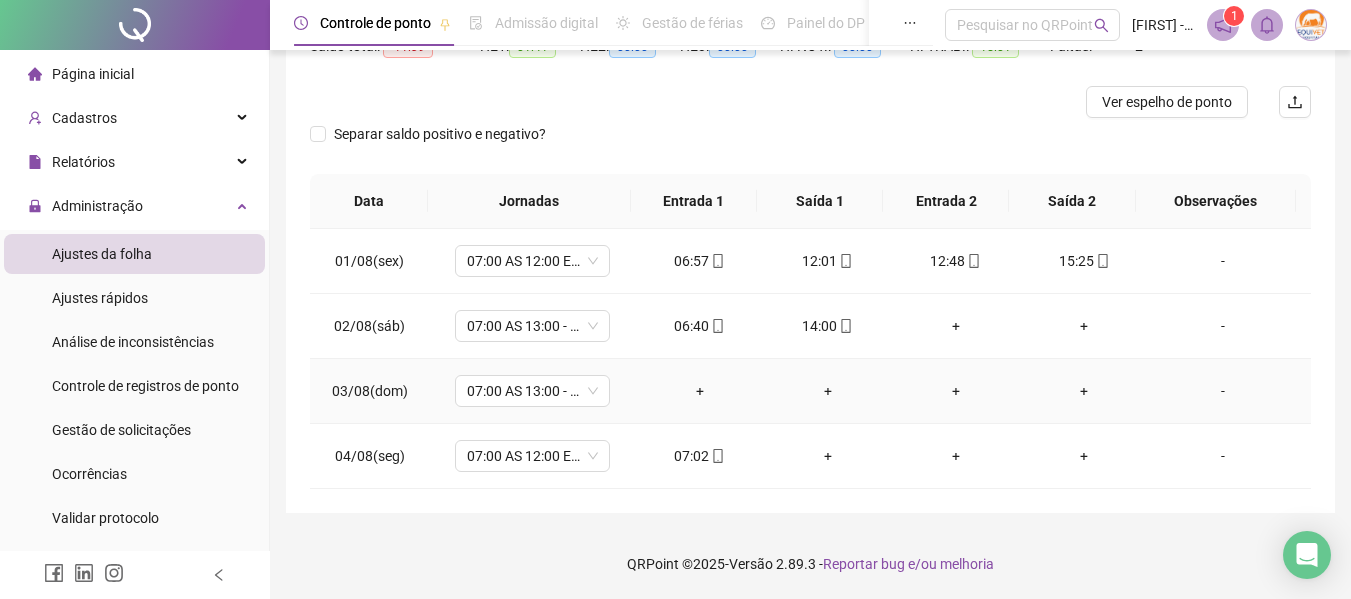 click on "-" at bounding box center (1223, 391) 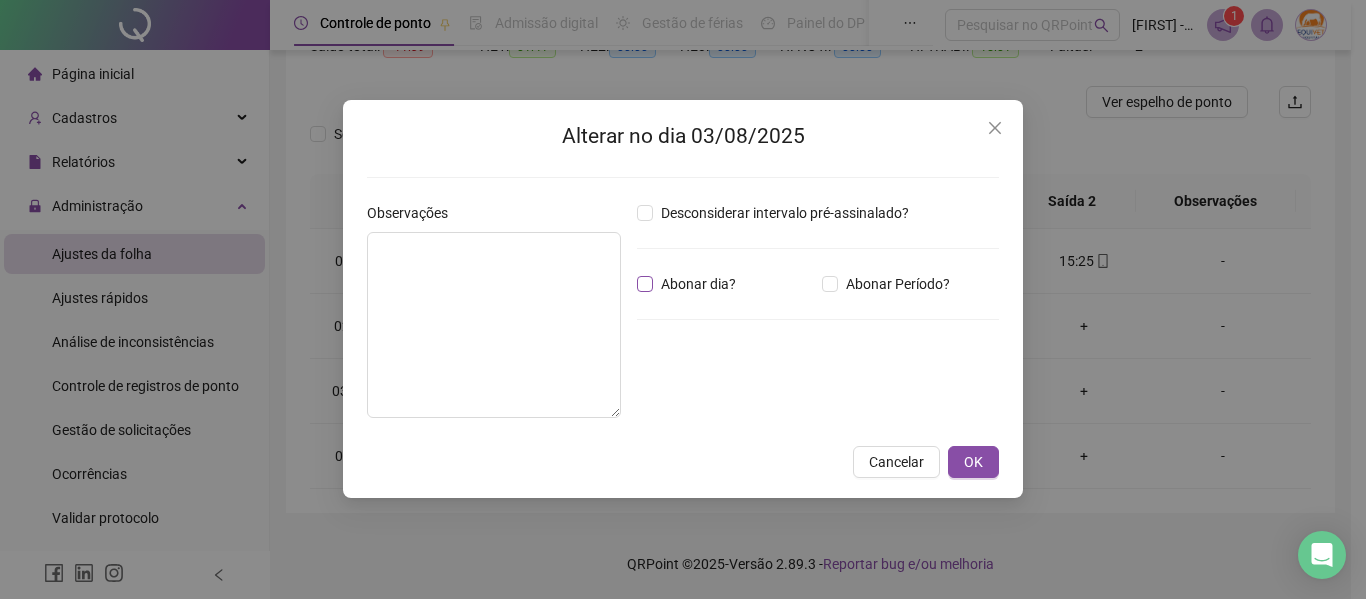 click on "Abonar dia?" at bounding box center [698, 284] 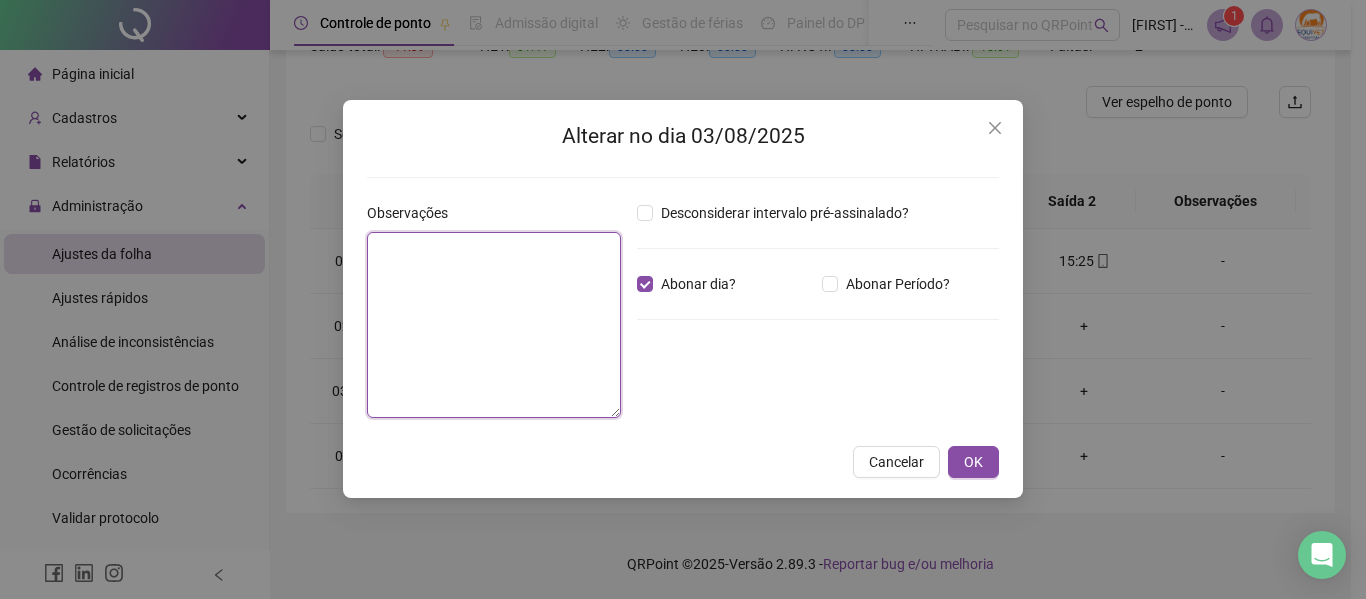click at bounding box center [494, 325] 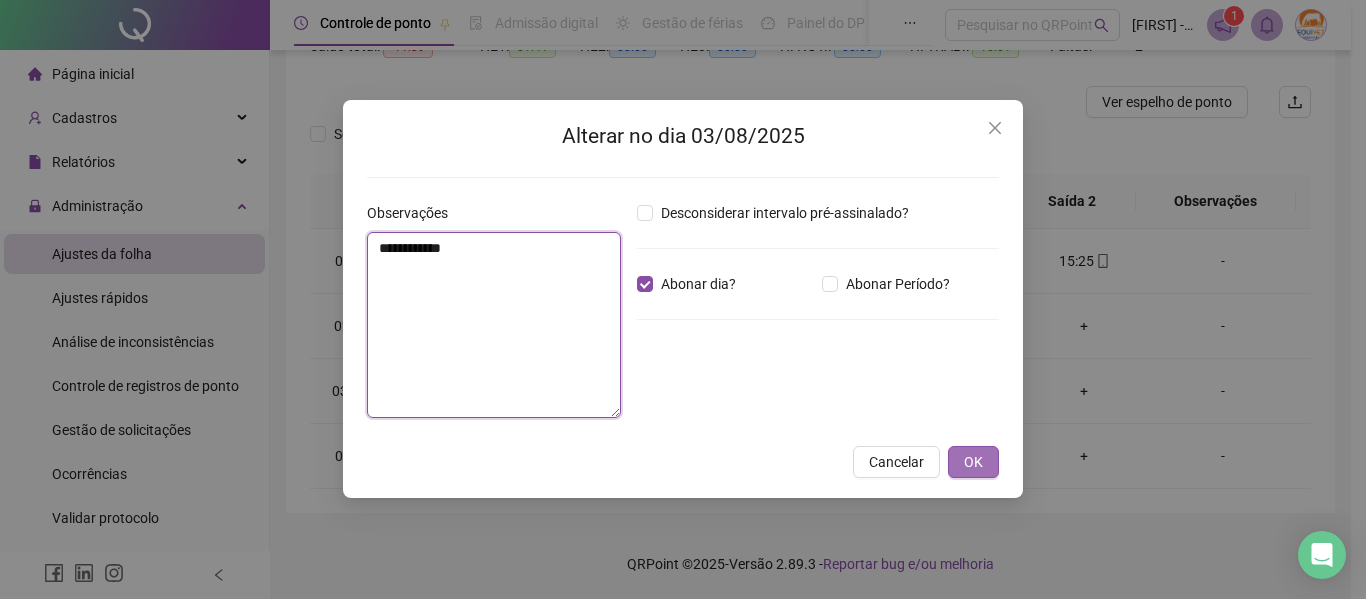 type on "**********" 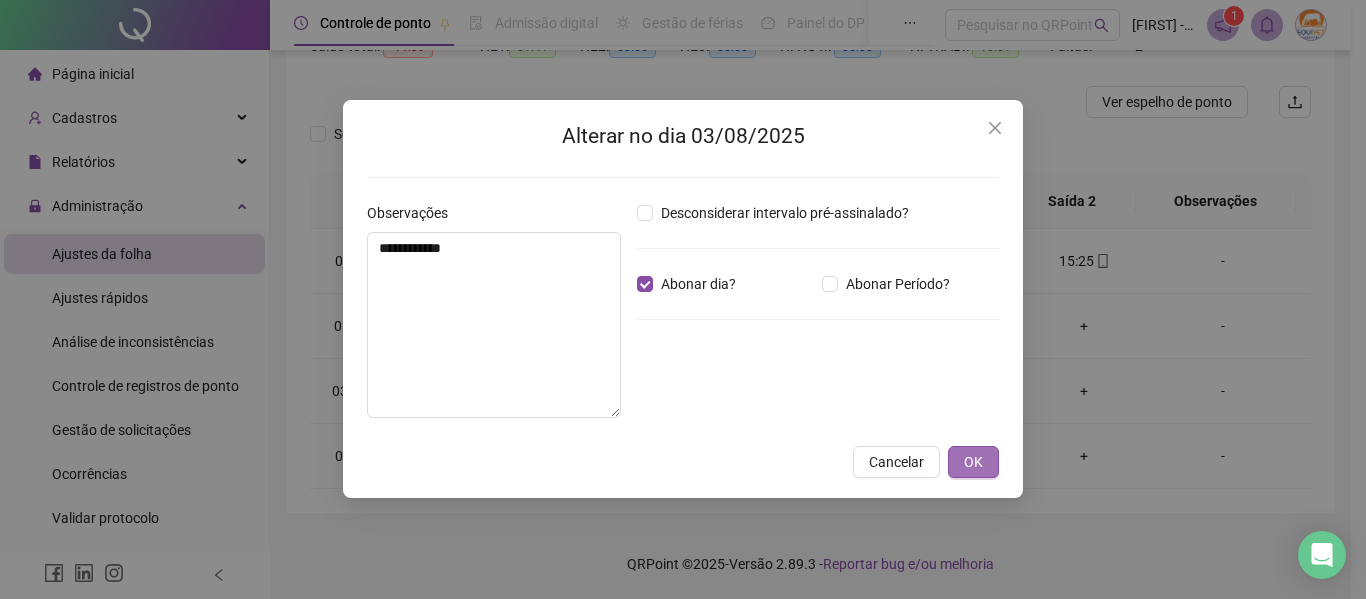 click on "OK" at bounding box center (973, 462) 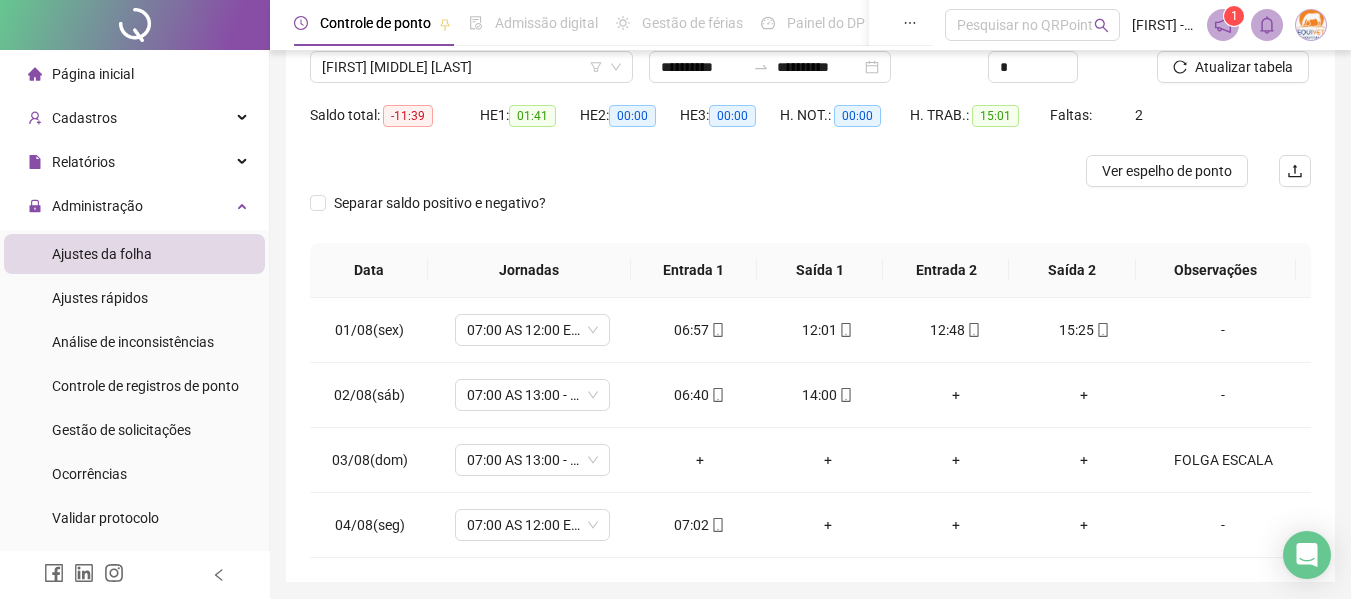 scroll, scrollTop: 132, scrollLeft: 0, axis: vertical 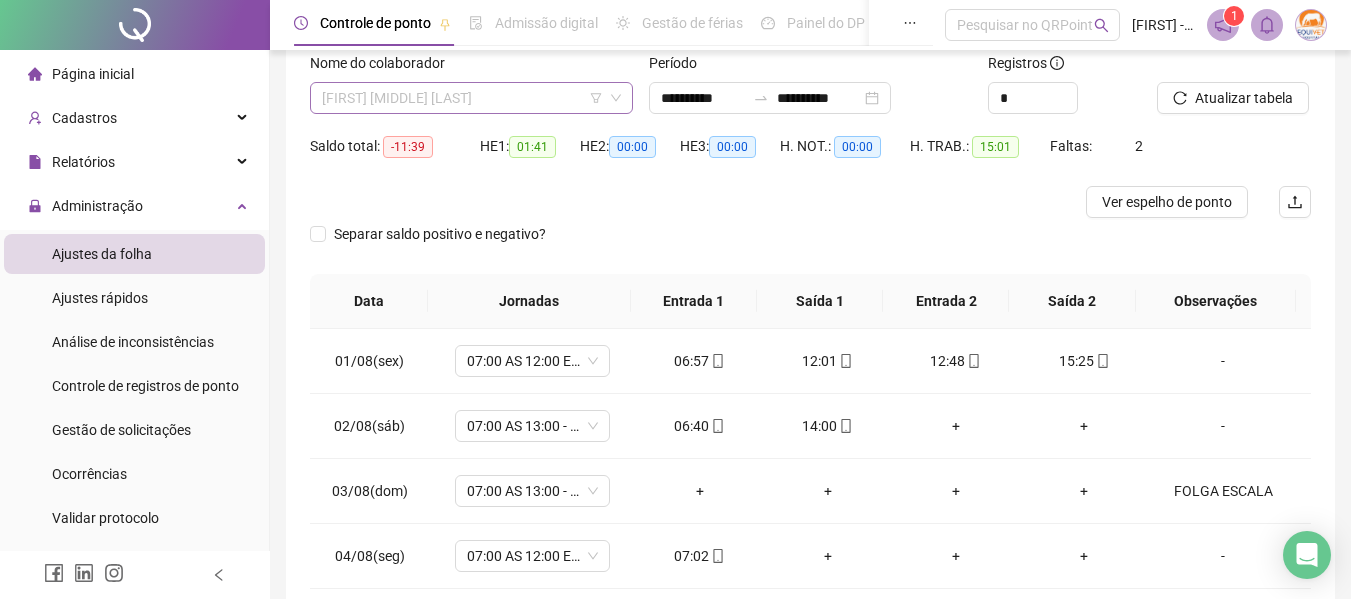 click on "[FIRST] [MIDDLE] [LAST]" at bounding box center (471, 98) 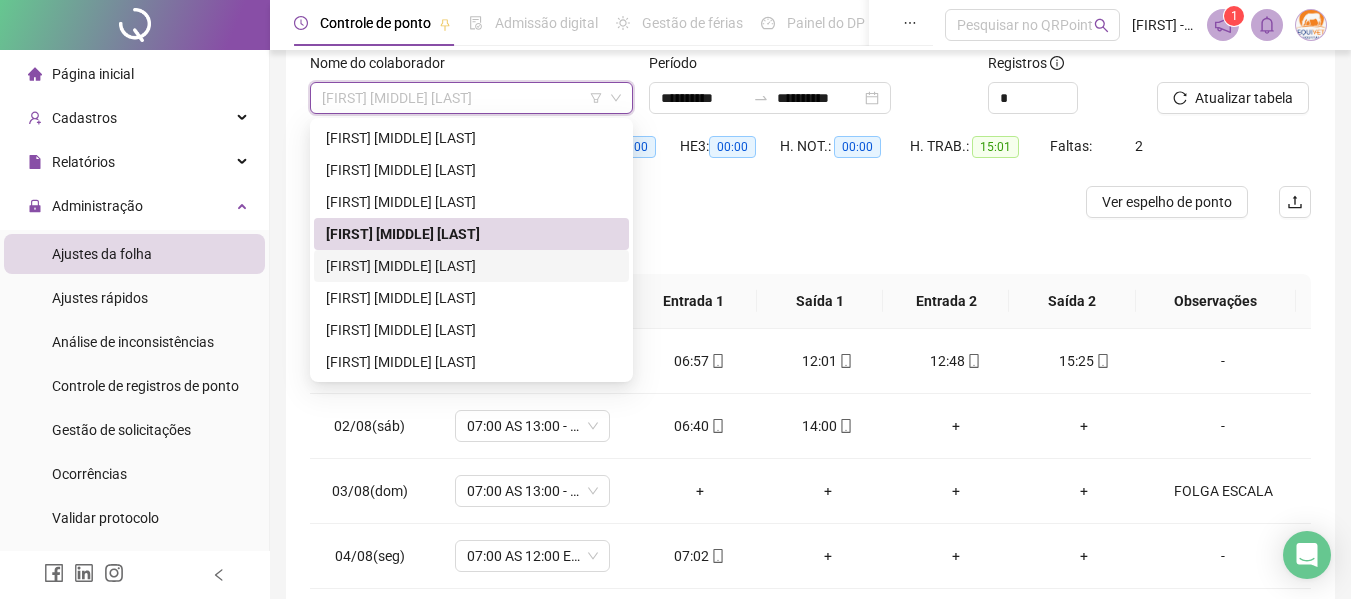 click on "Separar saldo positivo e negativo?" at bounding box center (810, 246) 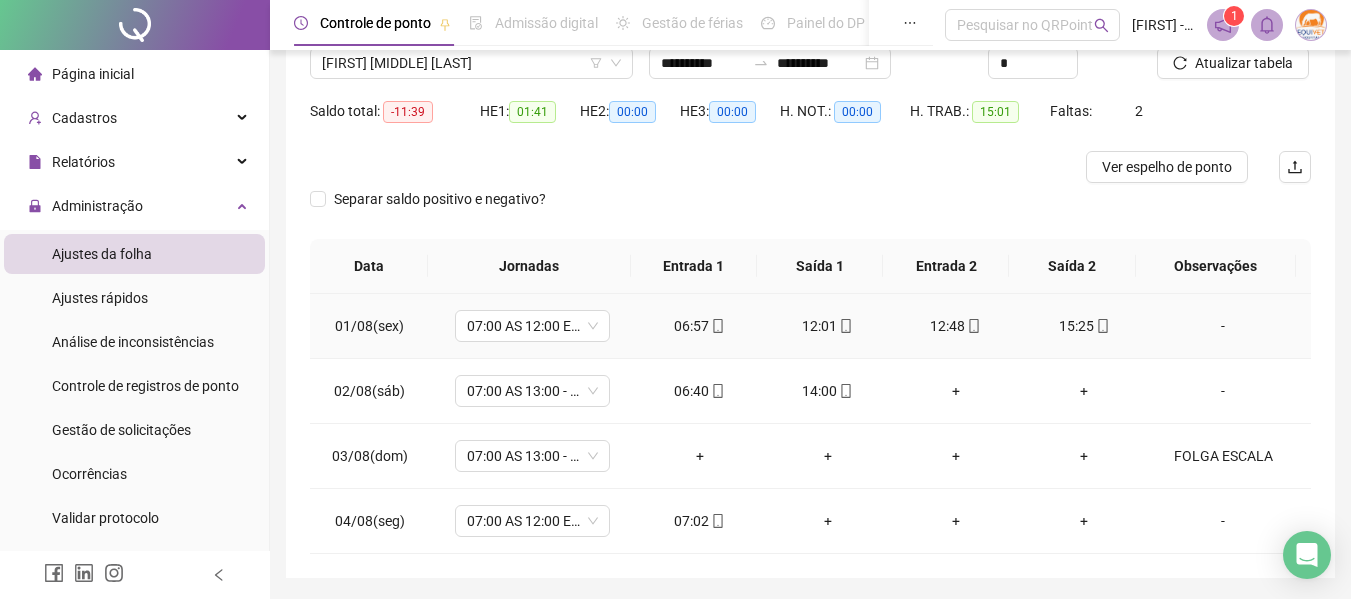 scroll, scrollTop: 132, scrollLeft: 0, axis: vertical 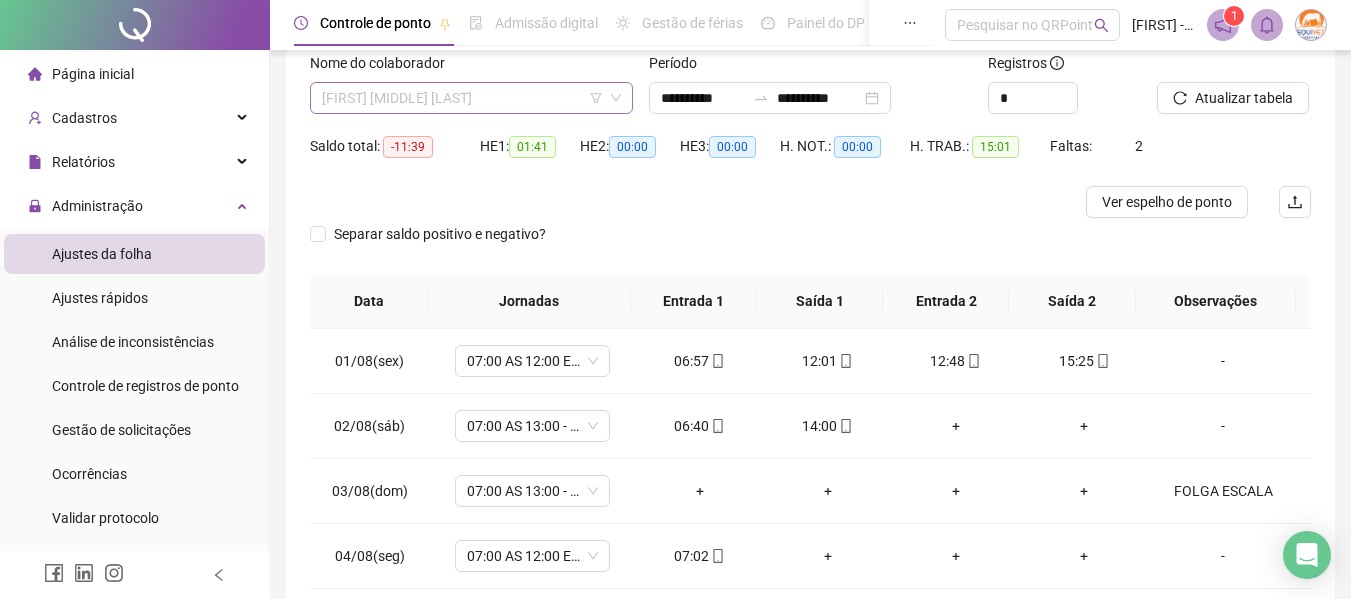 click on "[FIRST] [MIDDLE] [LAST]" at bounding box center [471, 98] 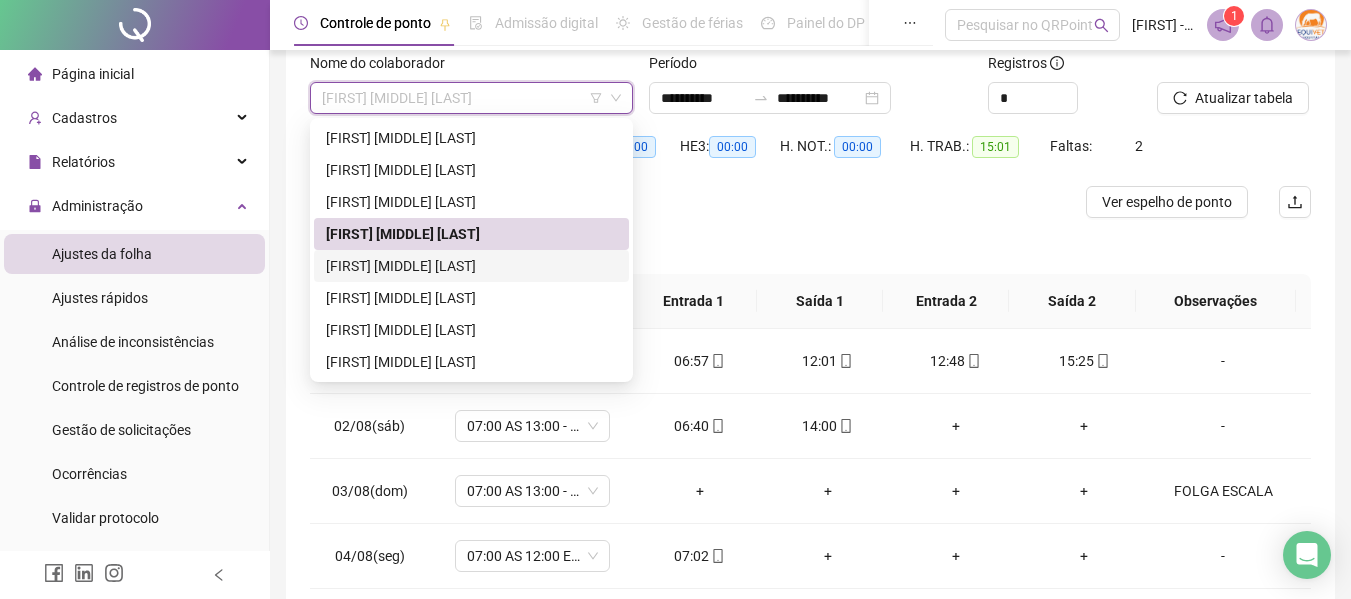 click on "[FIRST] [MIDDLE] [LAST]" at bounding box center (471, 266) 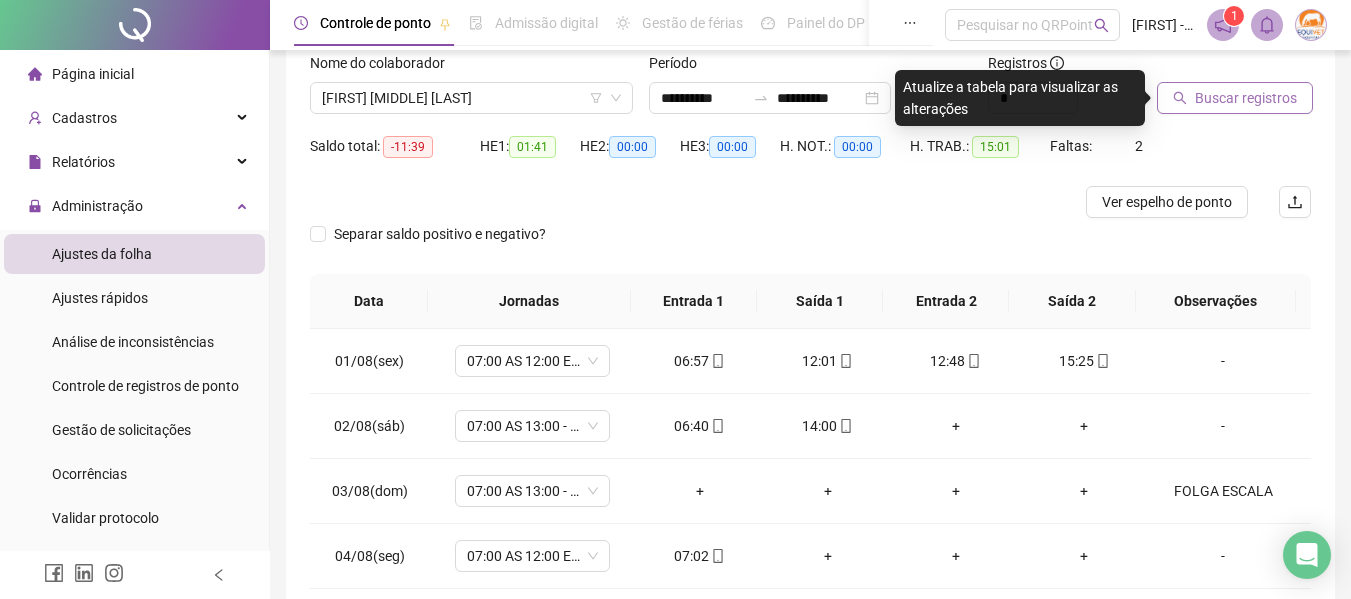 click on "Buscar registros" at bounding box center [1246, 98] 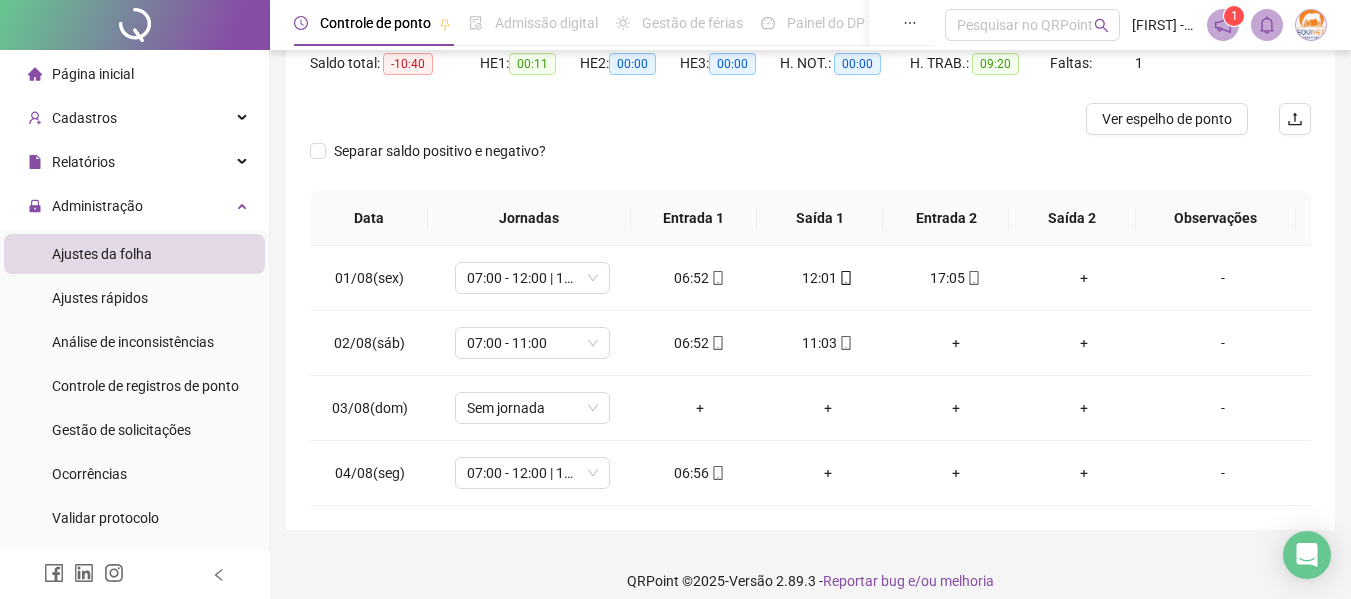 scroll, scrollTop: 232, scrollLeft: 0, axis: vertical 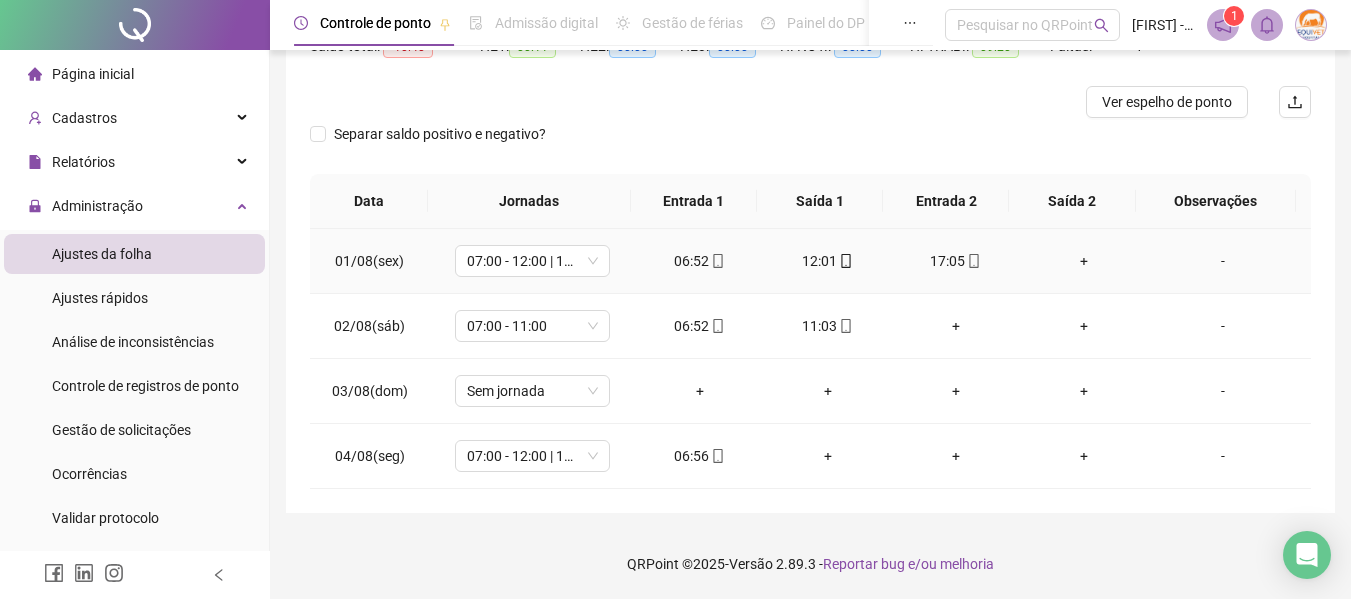 click on "+" at bounding box center [1084, 261] 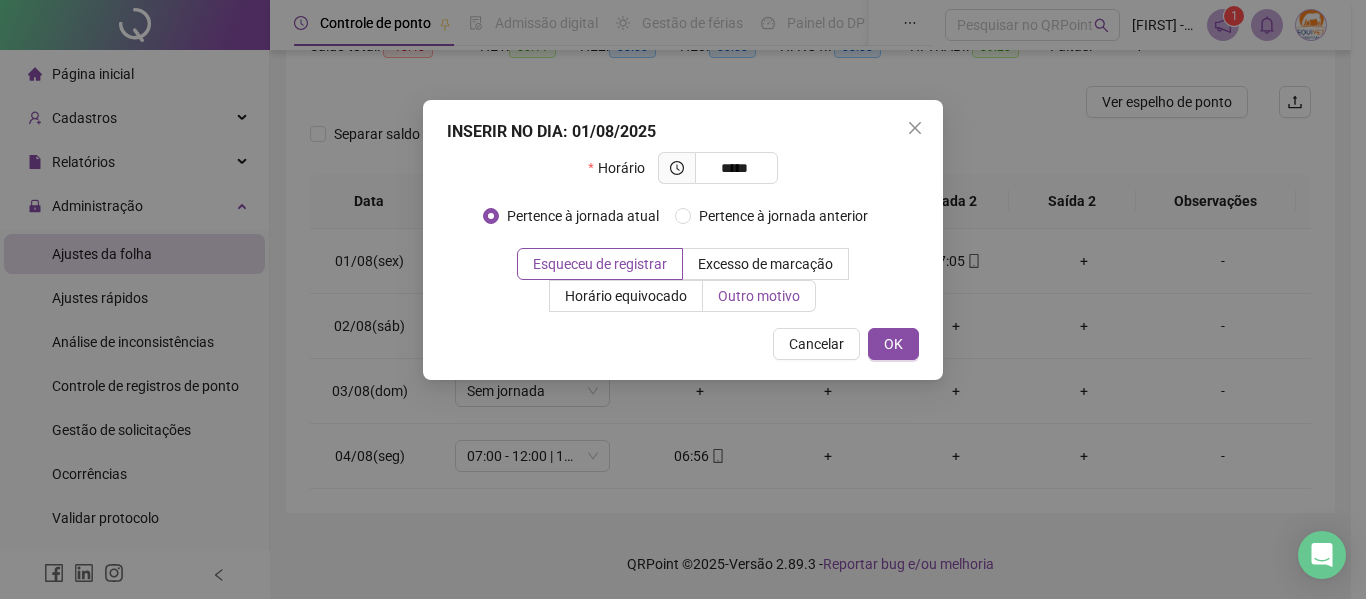 type on "*****" 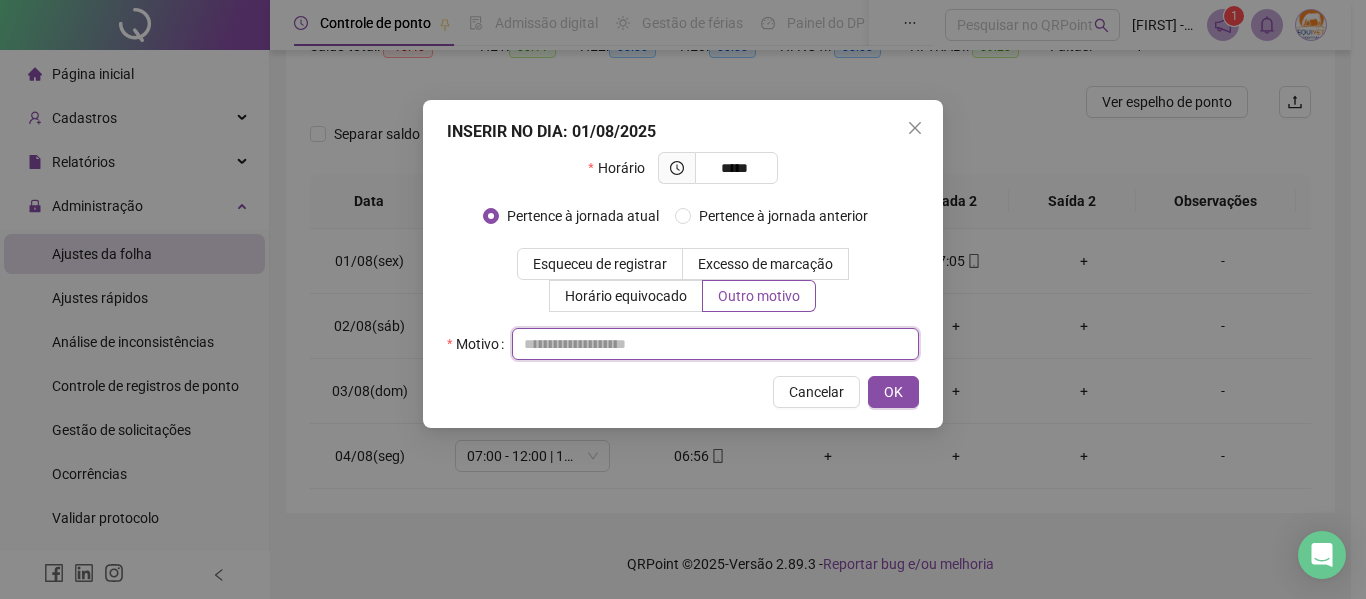 drag, startPoint x: 645, startPoint y: 341, endPoint x: 658, endPoint y: 342, distance: 13.038404 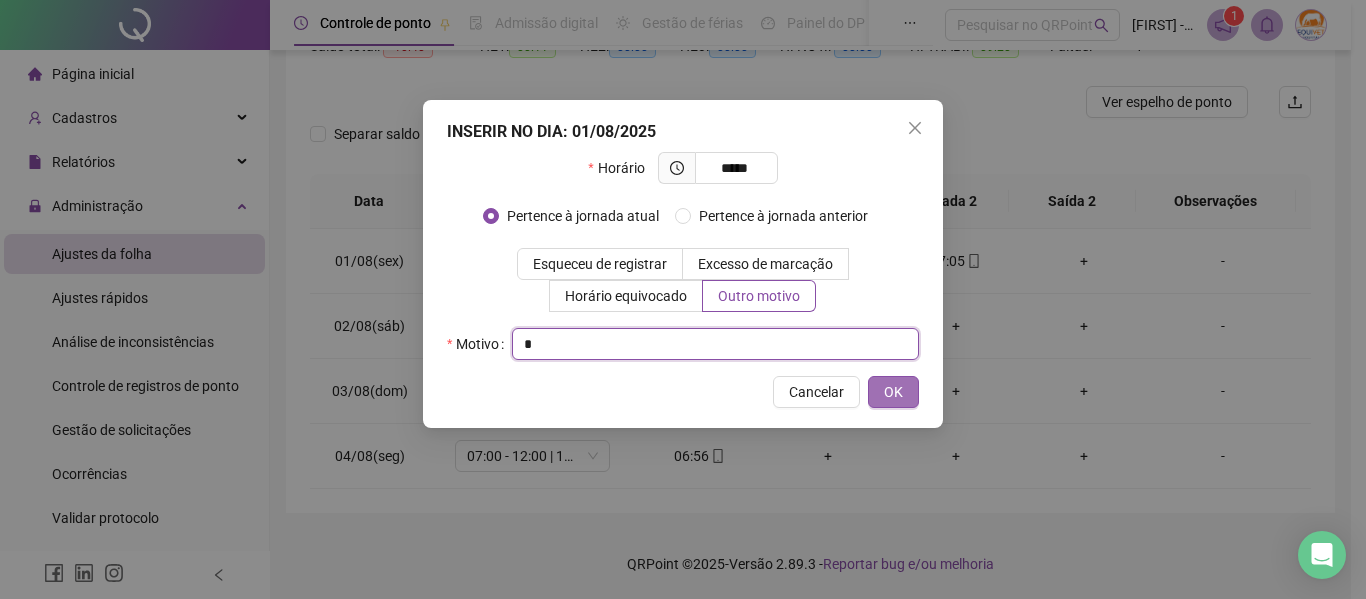 type on "*" 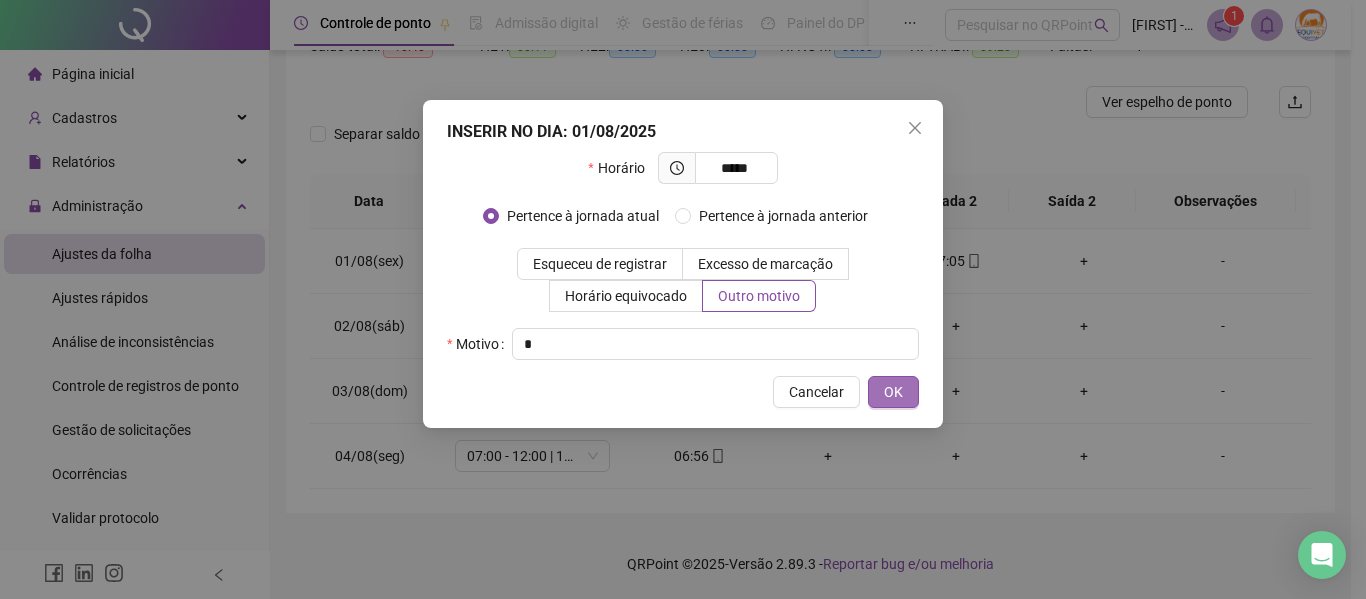 click on "OK" at bounding box center (893, 392) 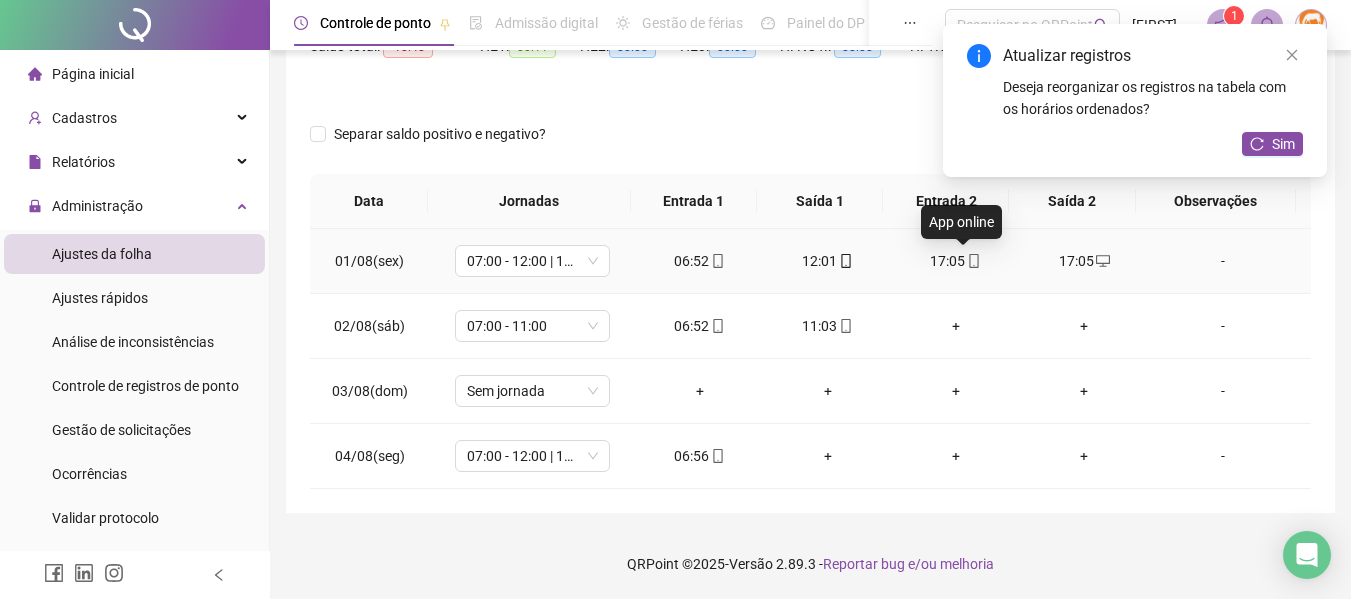 click at bounding box center [973, 261] 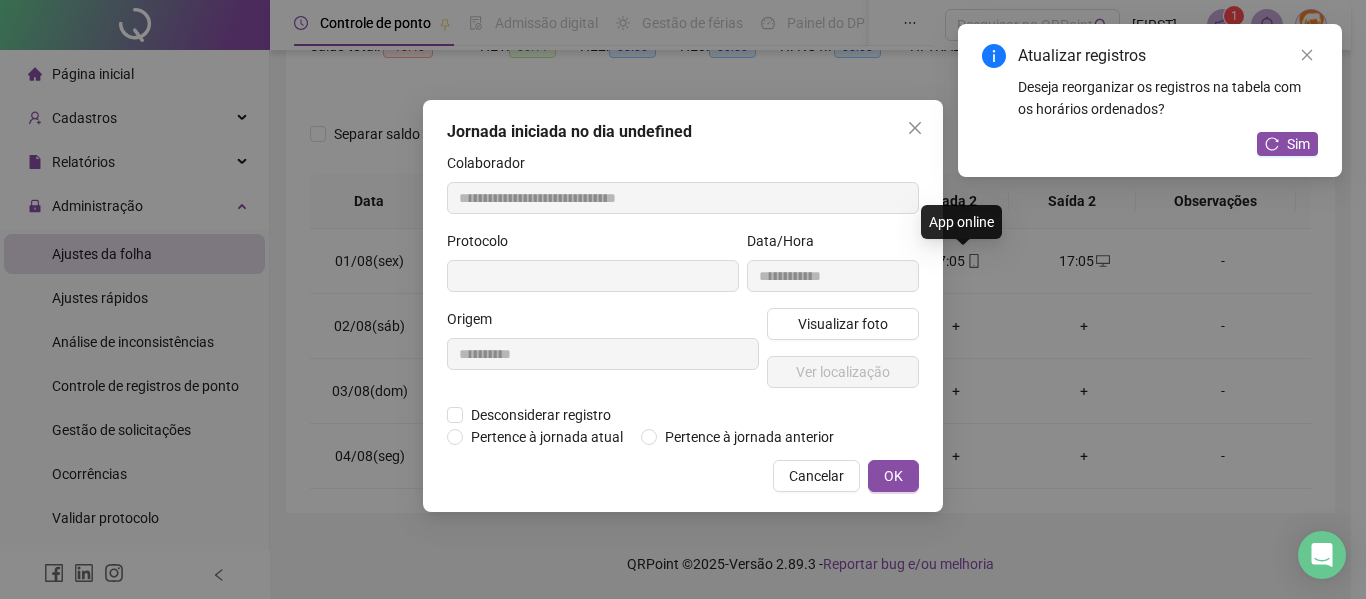 type on "**********" 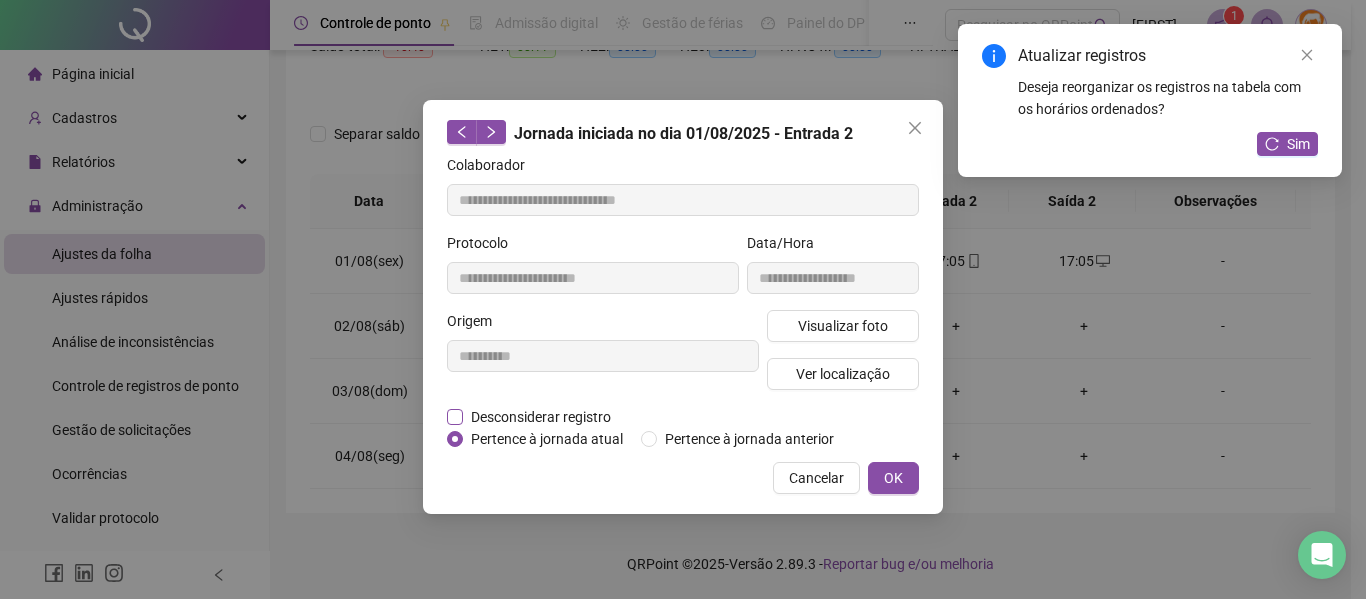 drag, startPoint x: 582, startPoint y: 414, endPoint x: 577, endPoint y: 425, distance: 12.083046 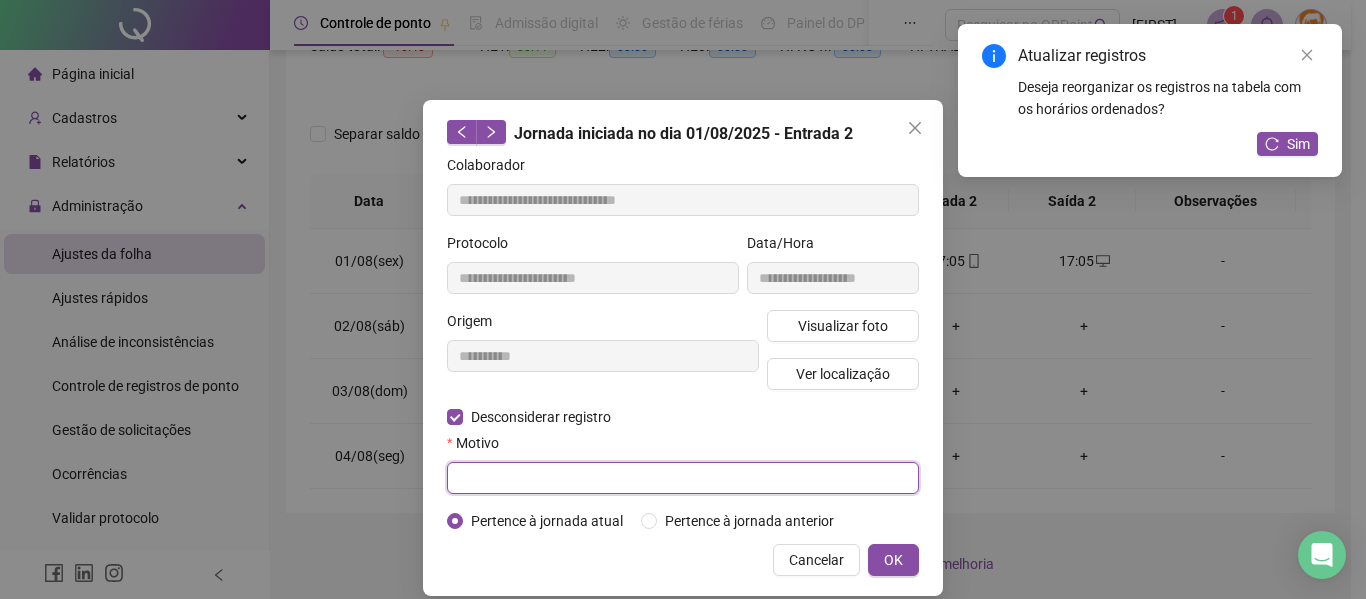 click at bounding box center (683, 478) 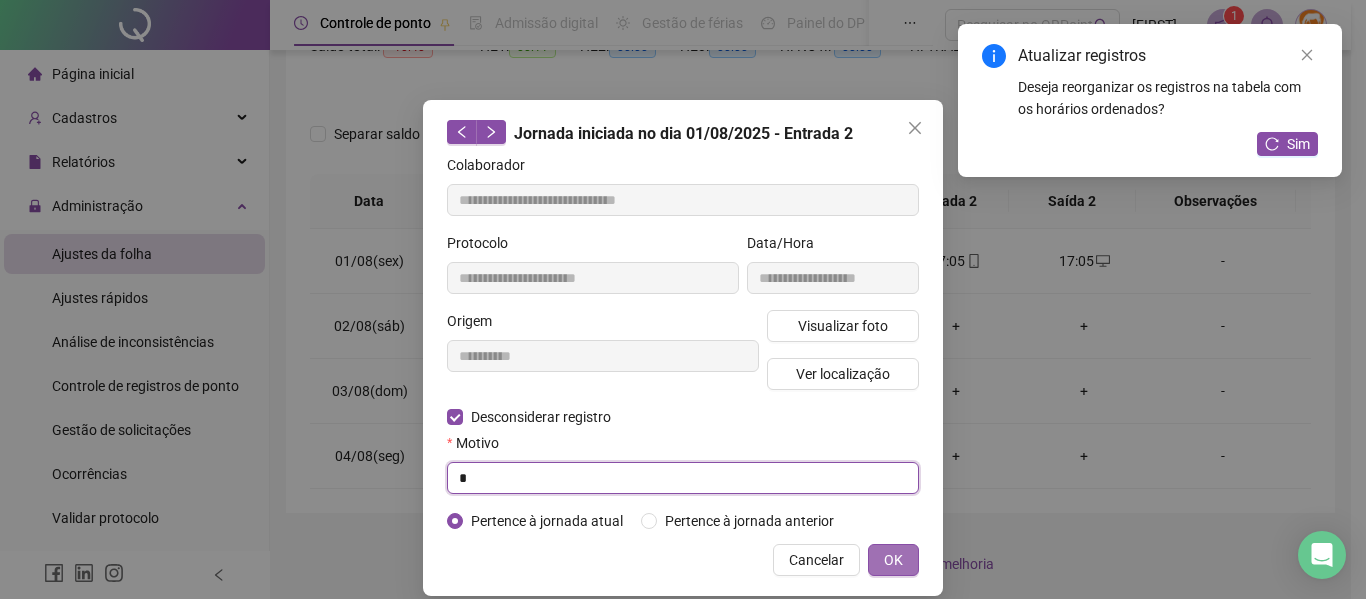 type on "*" 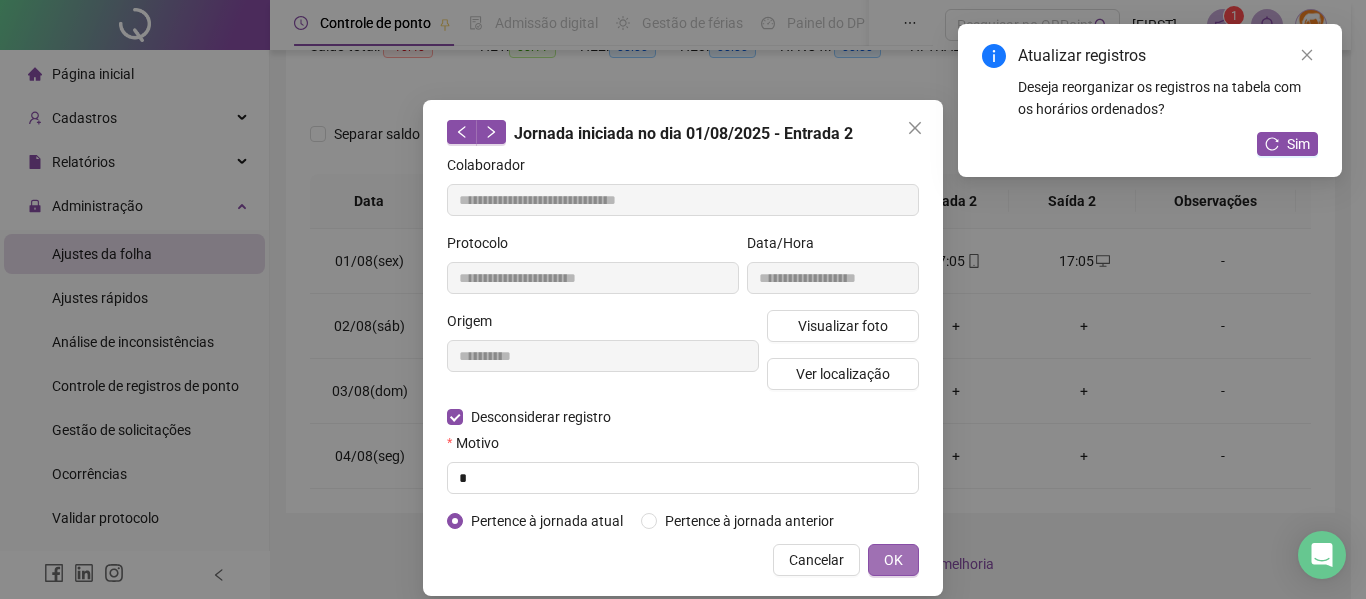 drag, startPoint x: 890, startPoint y: 564, endPoint x: 886, endPoint y: 539, distance: 25.317978 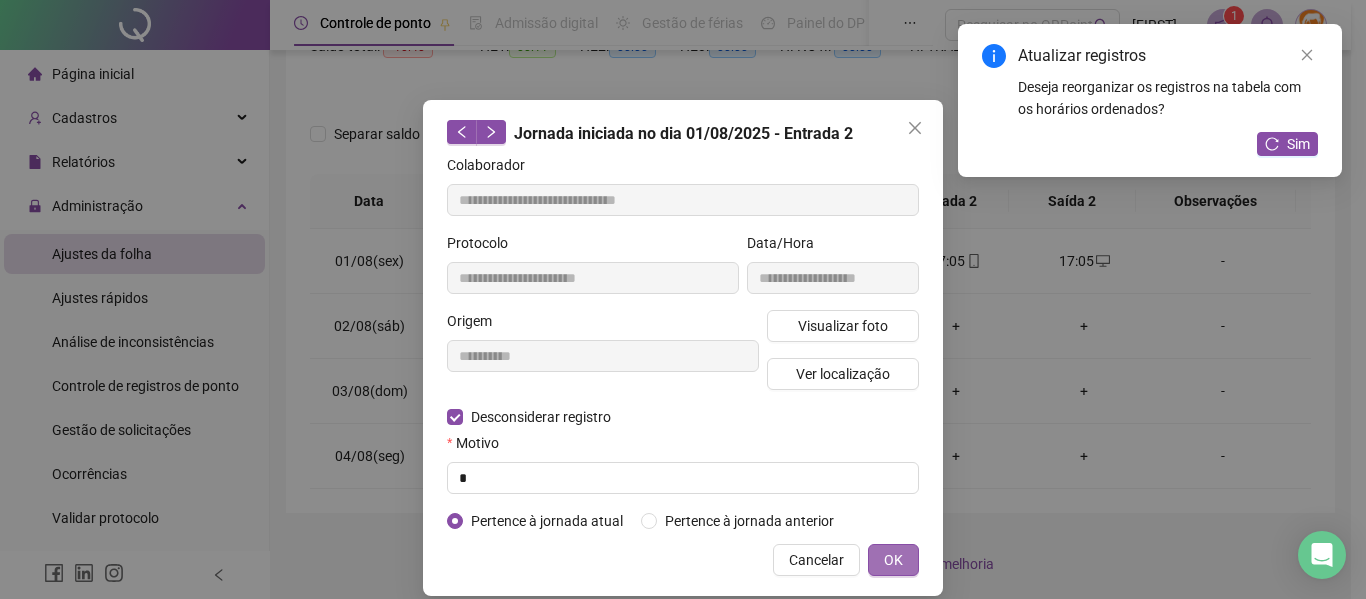click on "OK" at bounding box center [893, 560] 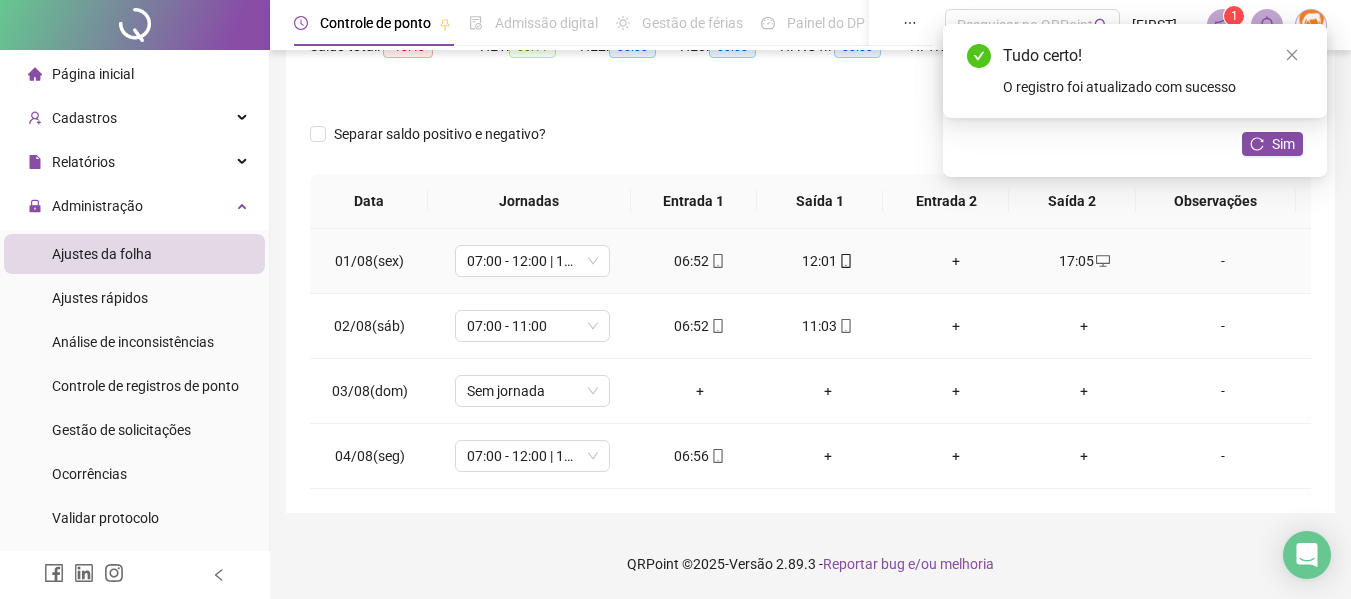 click on "+" at bounding box center [956, 261] 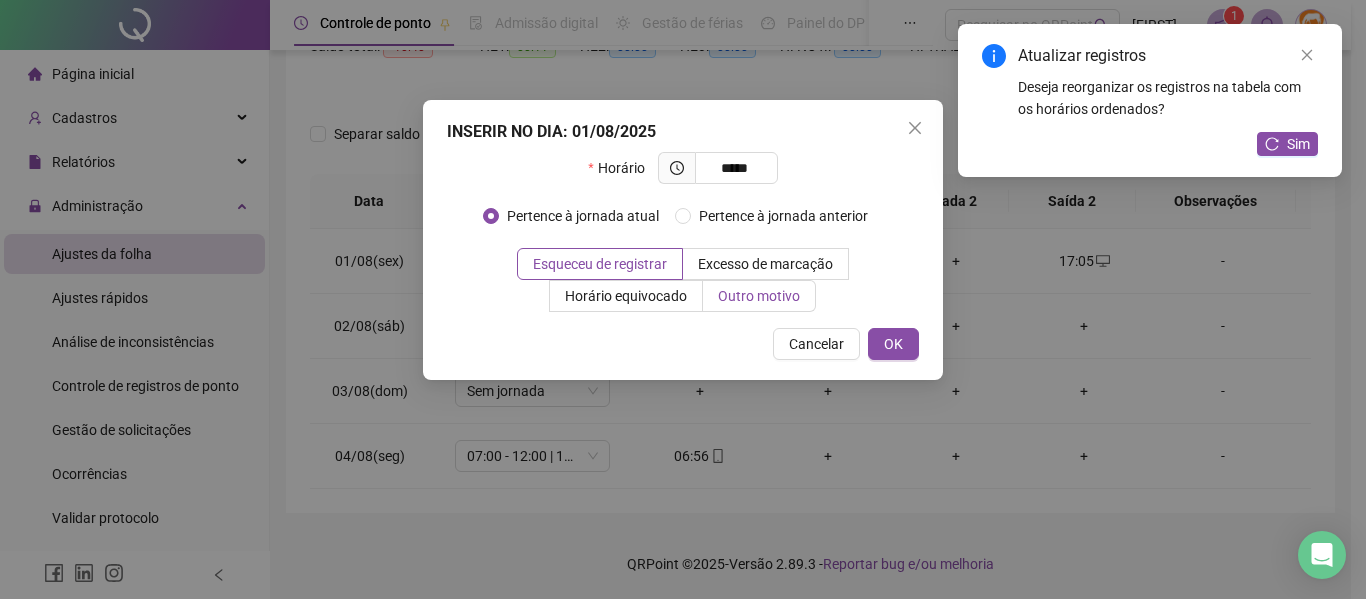 type on "*****" 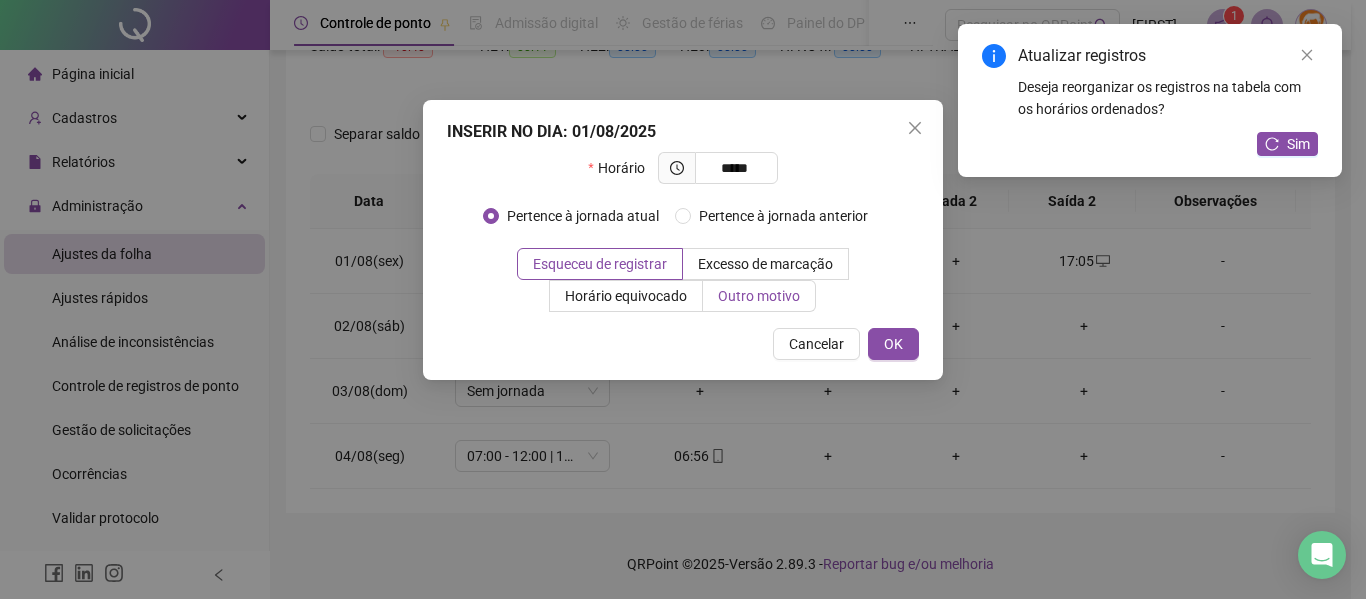 click on "Outro motivo" at bounding box center (759, 296) 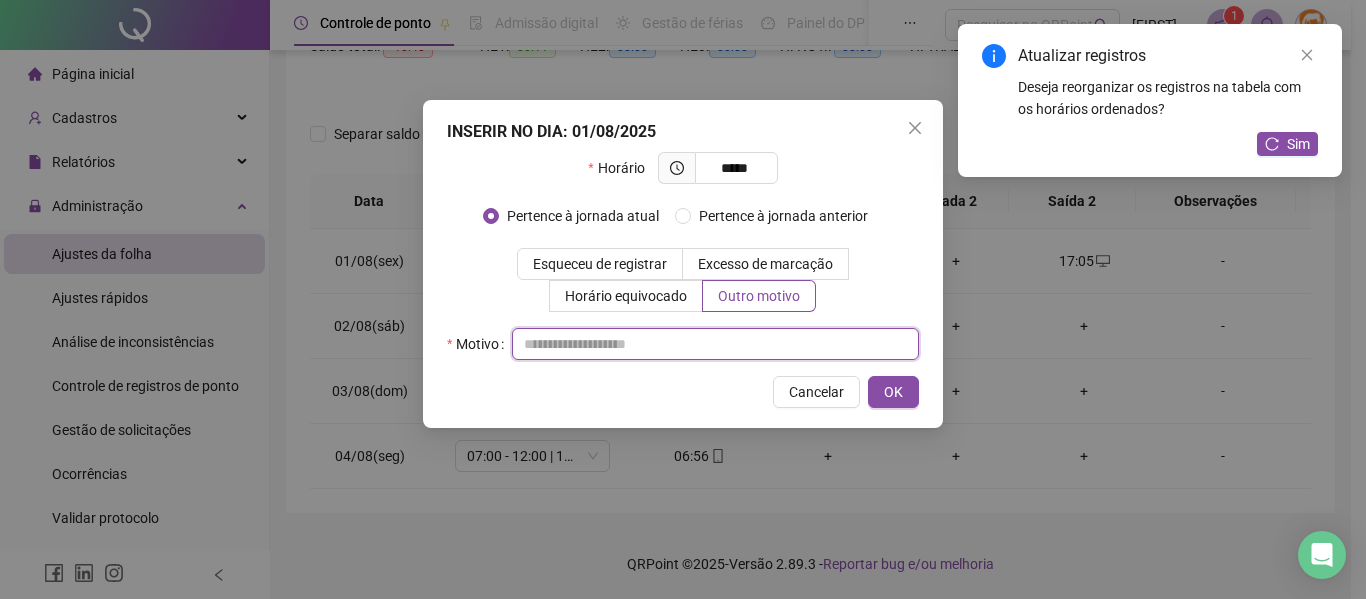 click at bounding box center [715, 344] 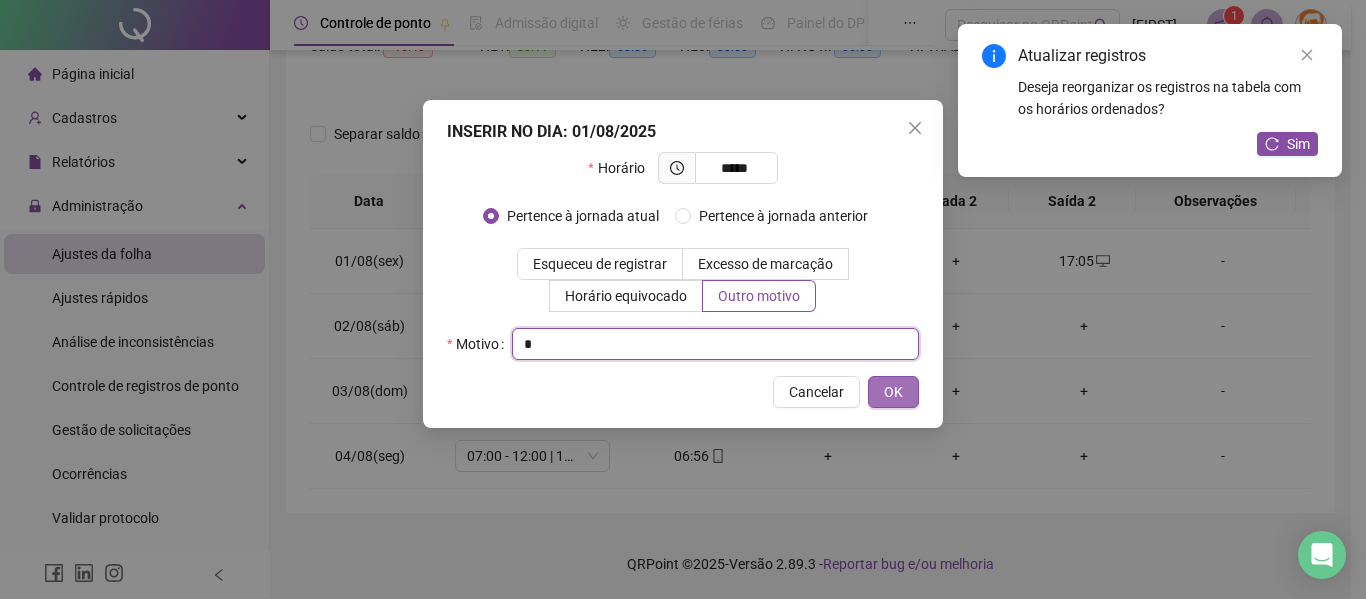 type on "*" 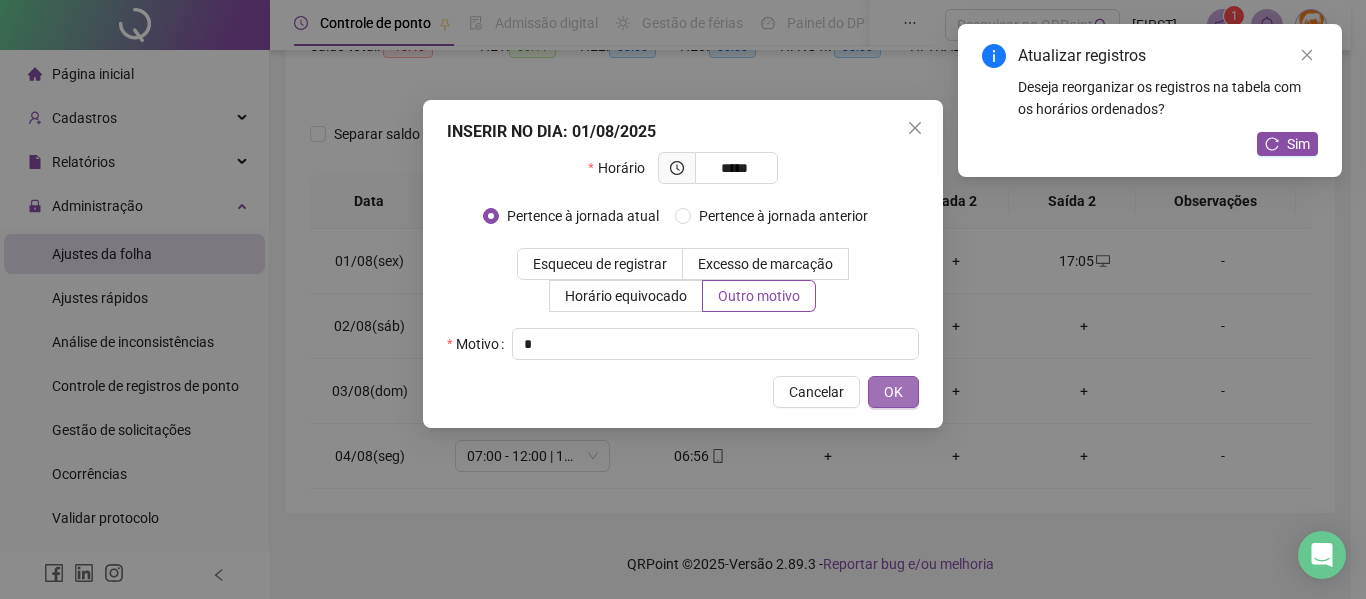 click on "OK" at bounding box center [893, 392] 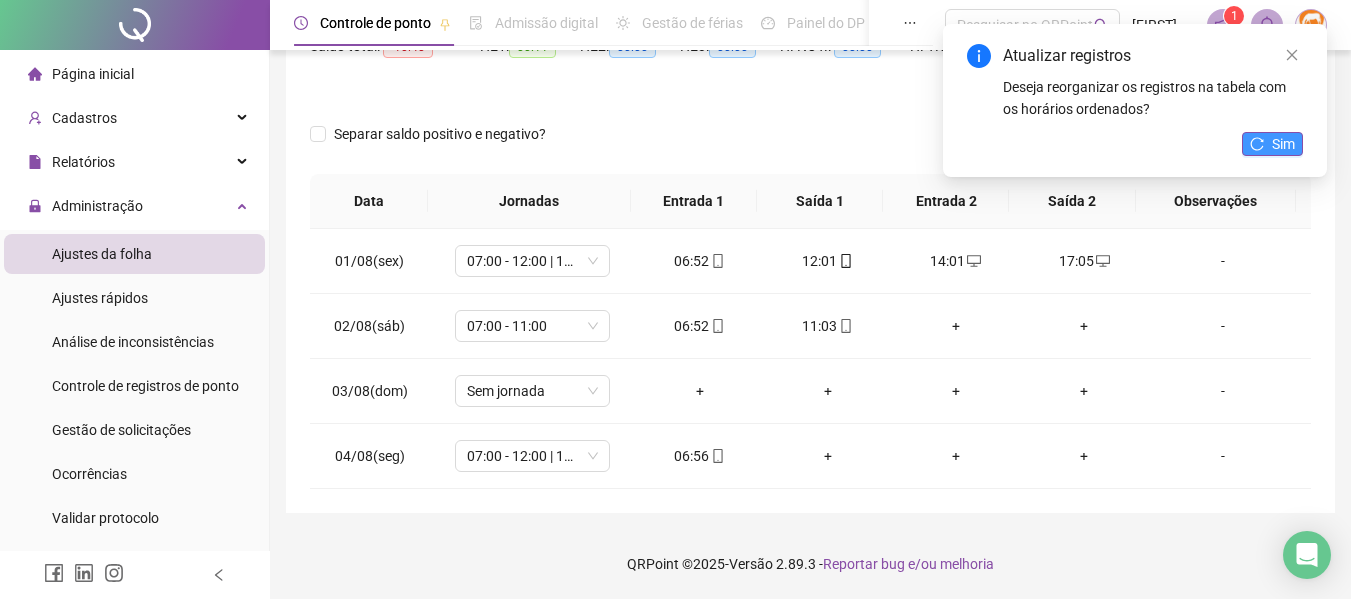 click on "Sim" at bounding box center (1272, 144) 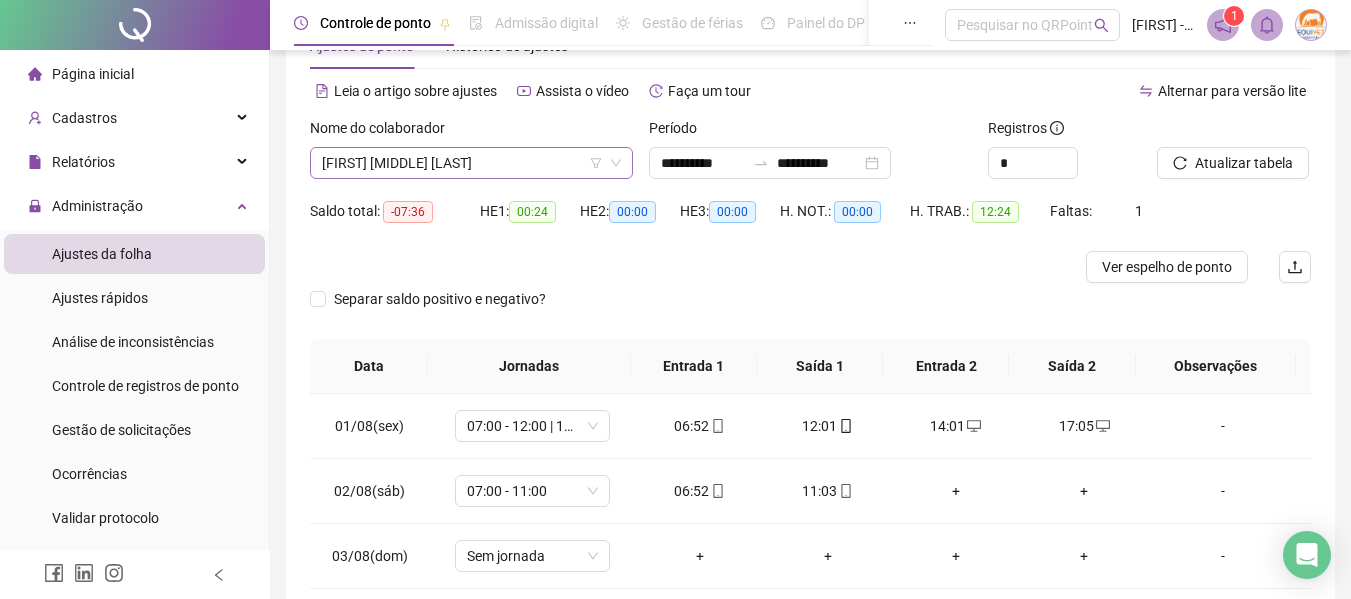 scroll, scrollTop: 32, scrollLeft: 0, axis: vertical 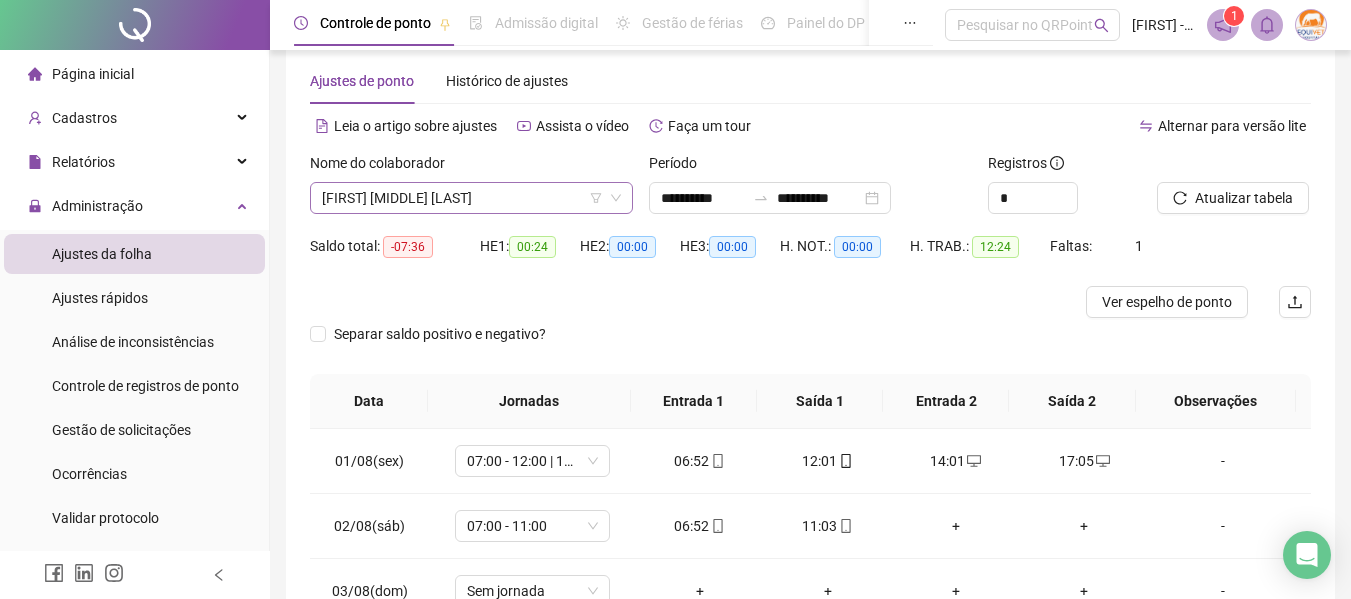 click on "[FIRST] [MIDDLE] [LAST]" at bounding box center [471, 198] 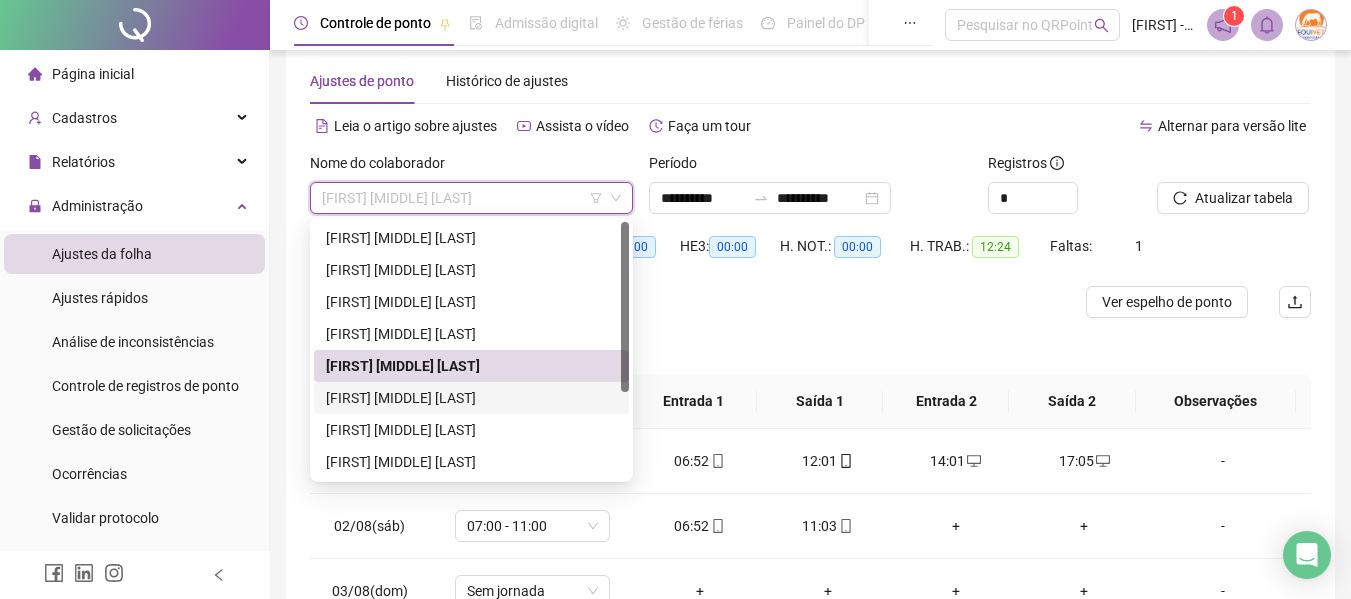 drag, startPoint x: 460, startPoint y: 393, endPoint x: 469, endPoint y: 381, distance: 15 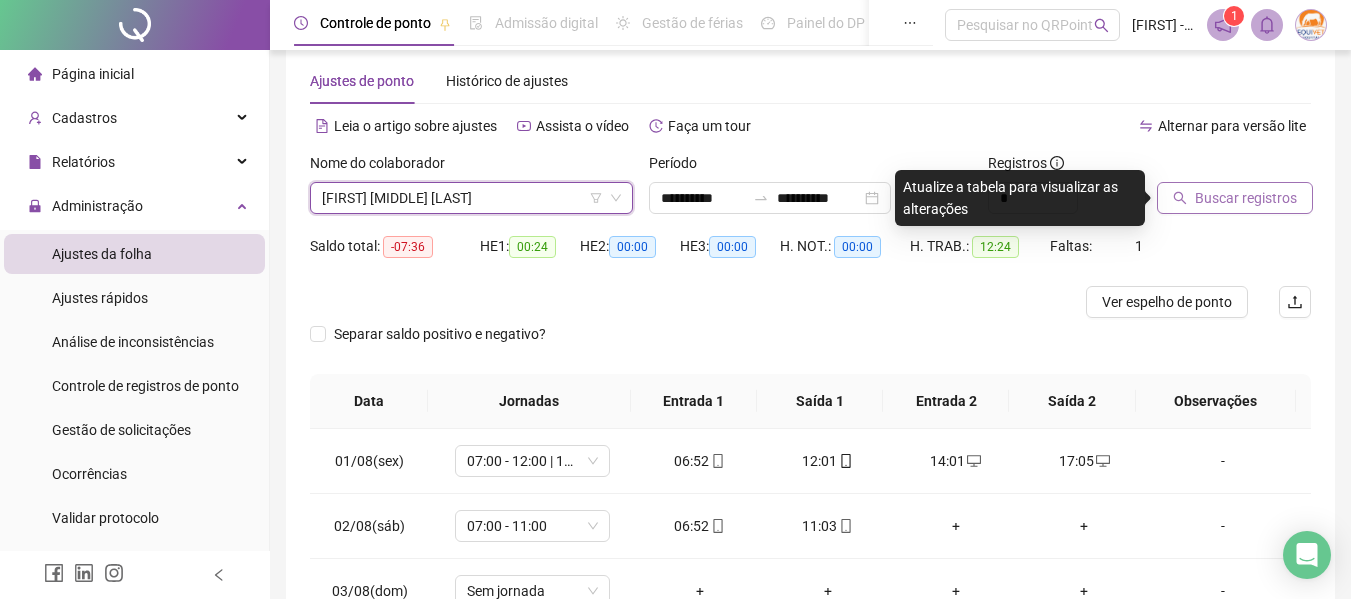 click on "Buscar registros" at bounding box center [1246, 198] 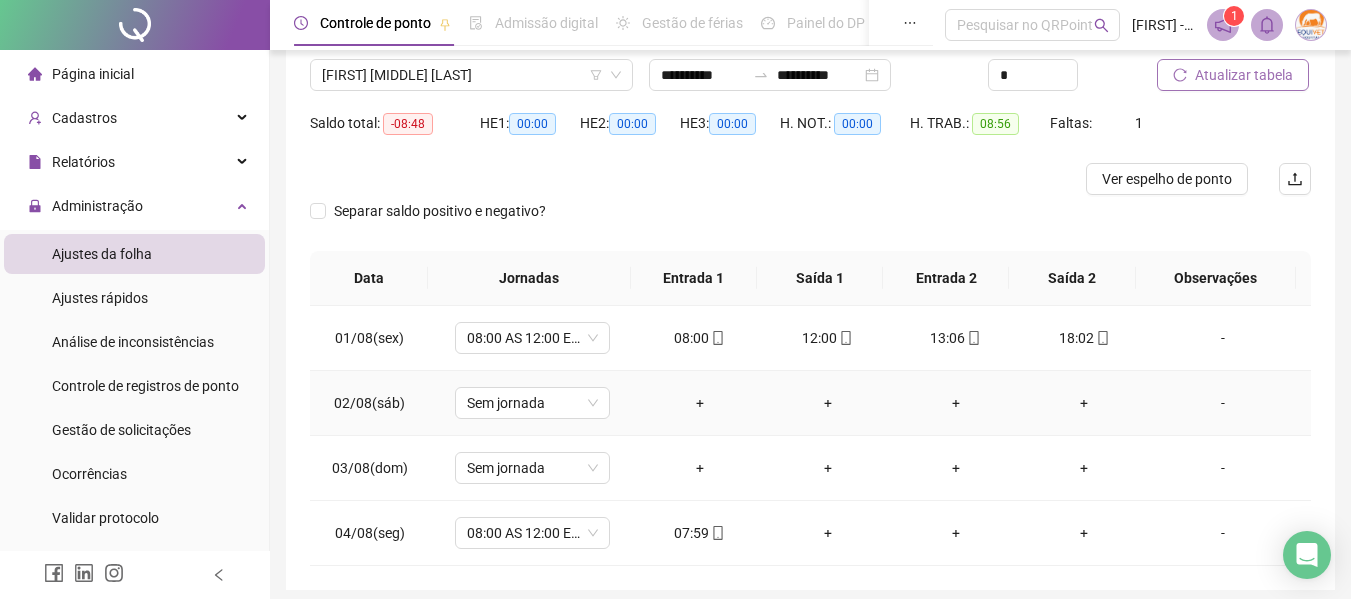 scroll, scrollTop: 132, scrollLeft: 0, axis: vertical 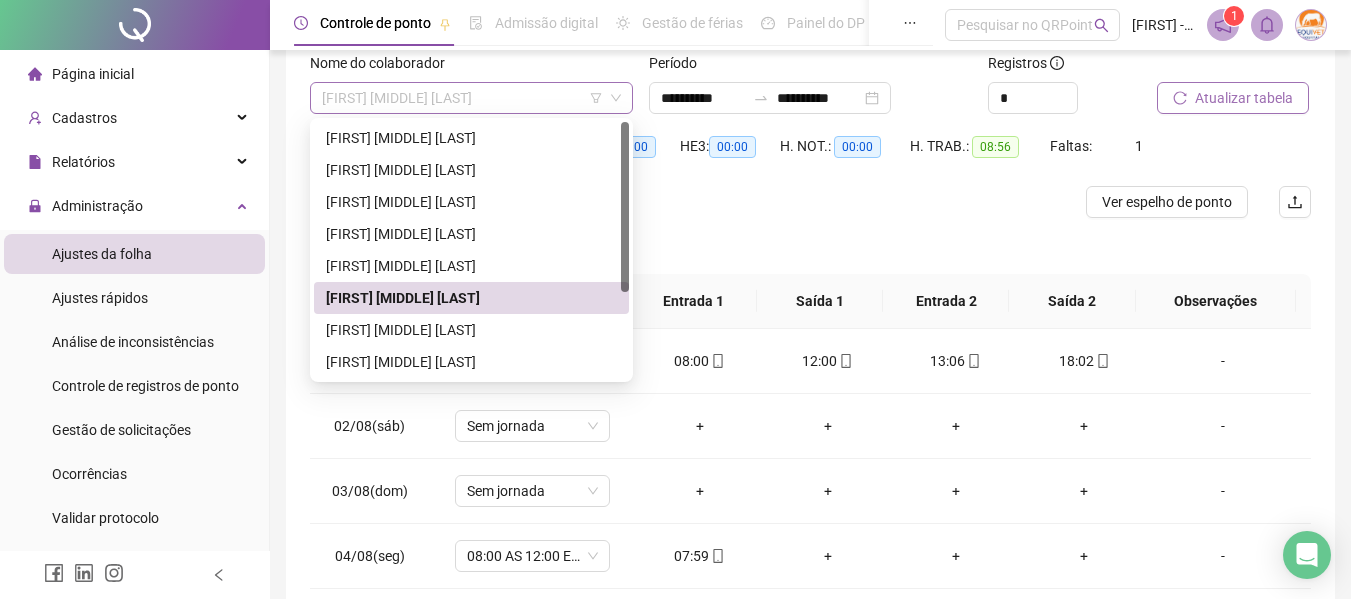 click on "[FIRST] [MIDDLE] [LAST]" at bounding box center [471, 98] 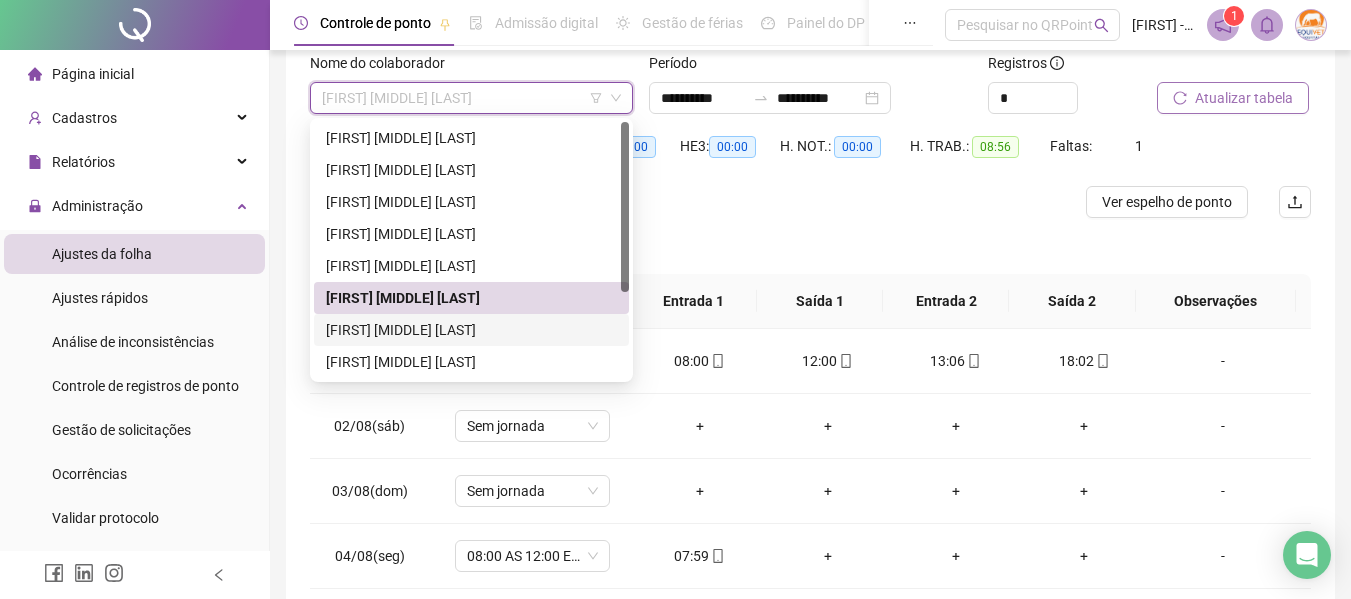 click on "[FIRST] [MIDDLE] [LAST]" at bounding box center [471, 330] 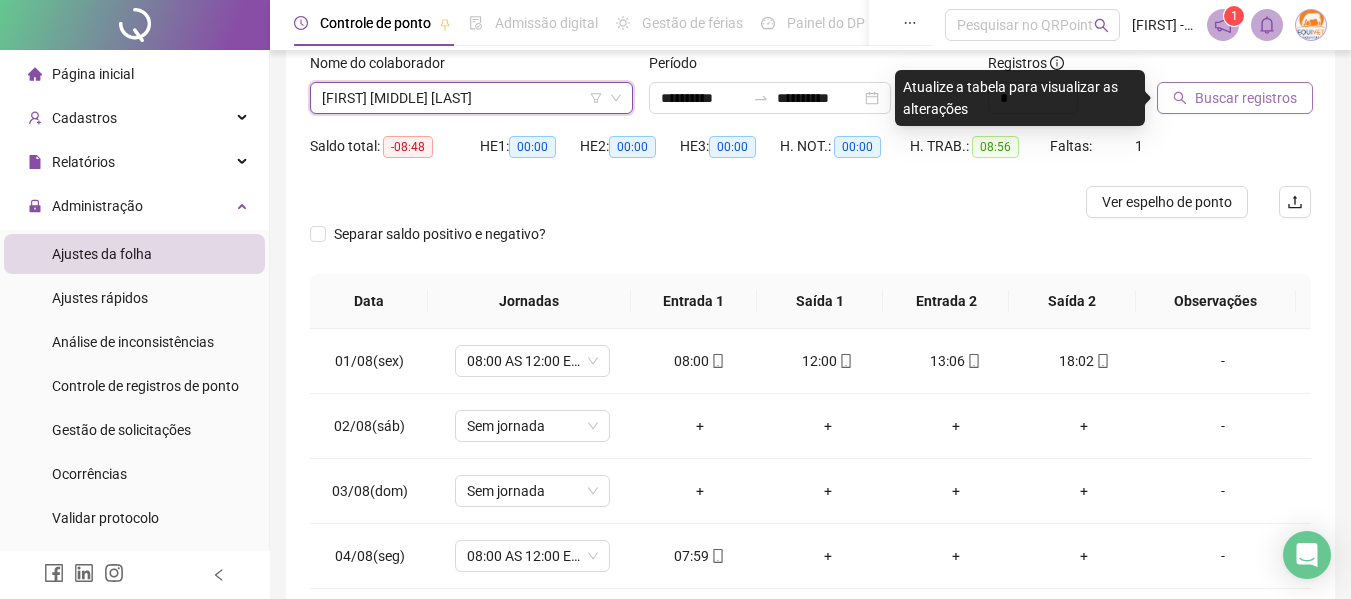 click on "Buscar registros" at bounding box center (1246, 98) 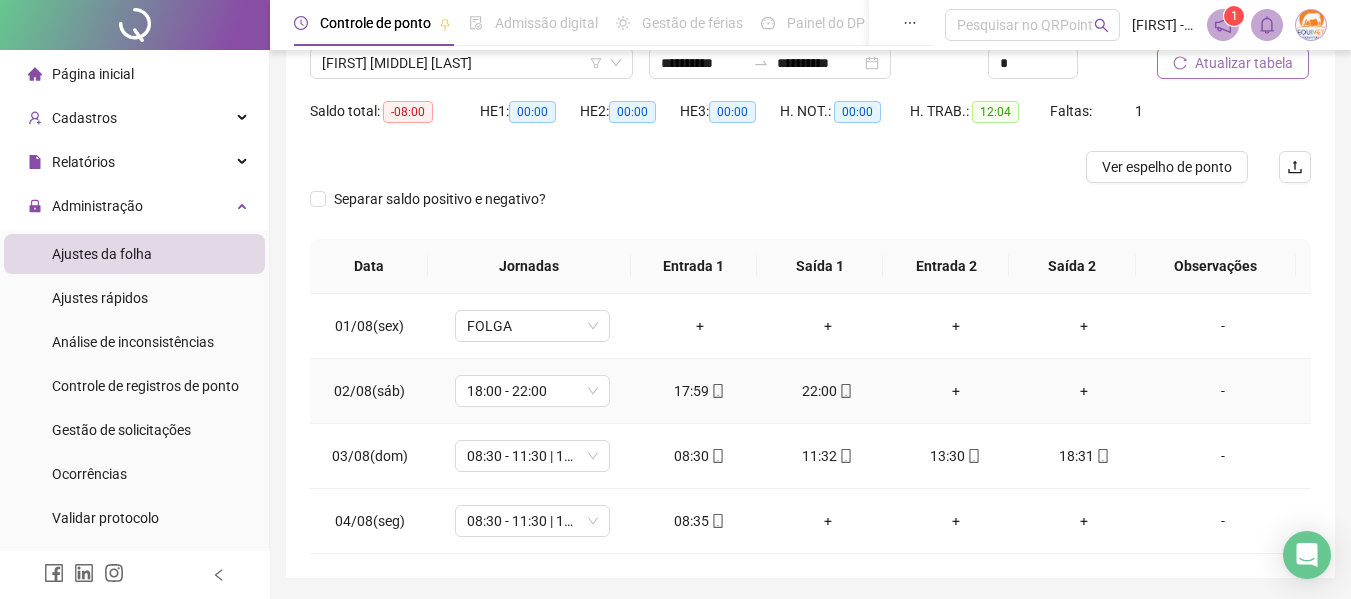 scroll, scrollTop: 132, scrollLeft: 0, axis: vertical 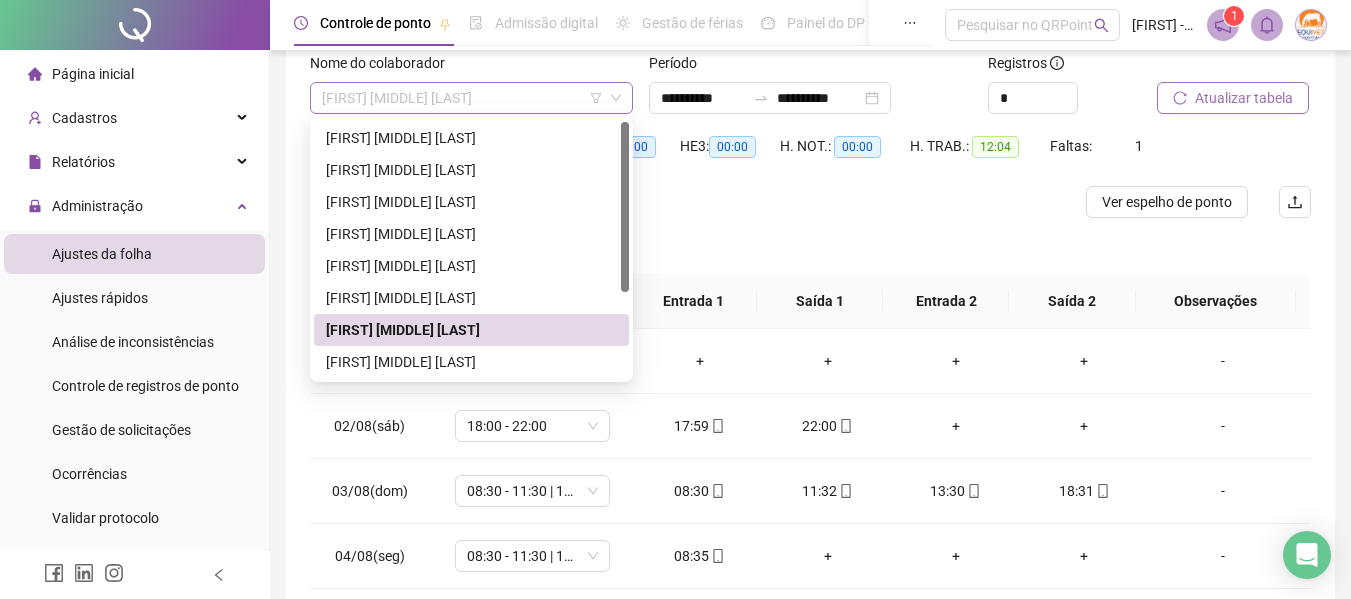 click on "[FIRST] [MIDDLE] [LAST]" at bounding box center [471, 98] 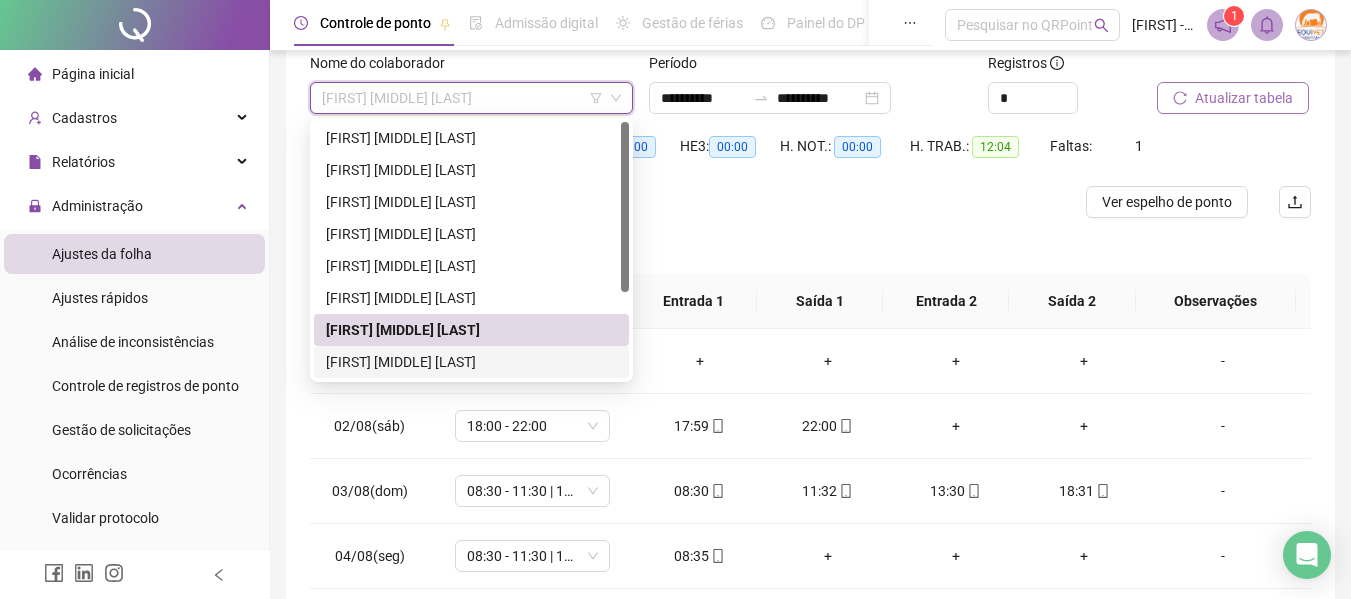 click on "[FIRST] [MIDDLE] [LAST]" at bounding box center [471, 362] 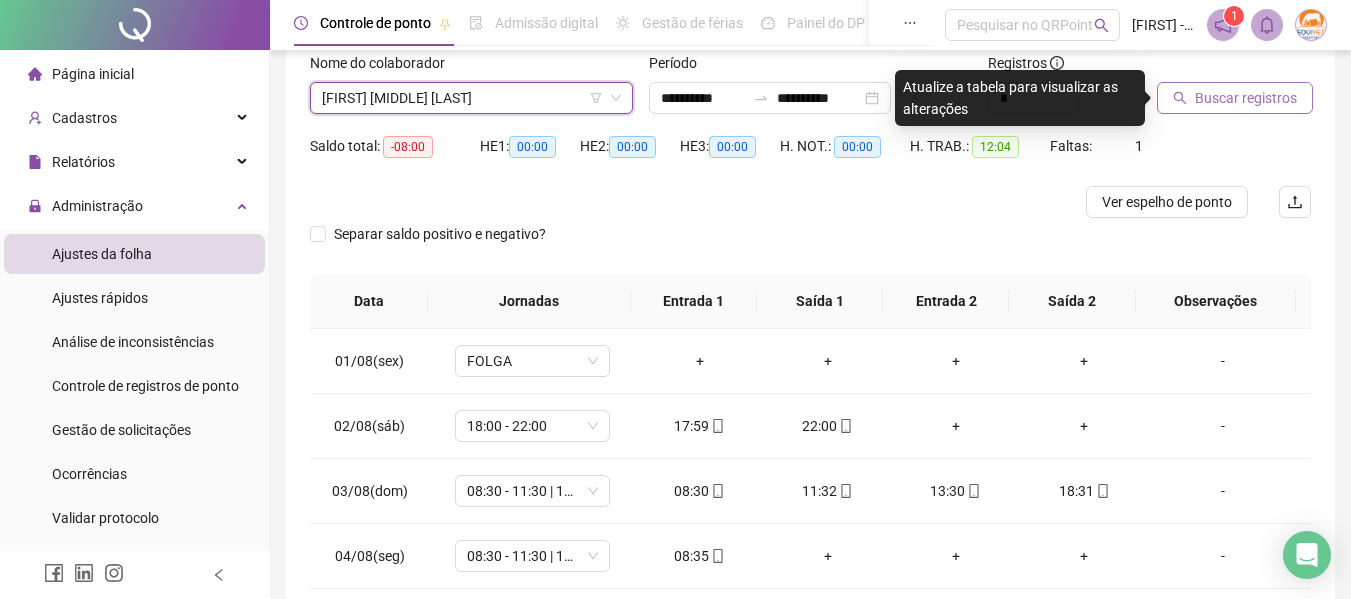 click on "Buscar registros" at bounding box center (1246, 98) 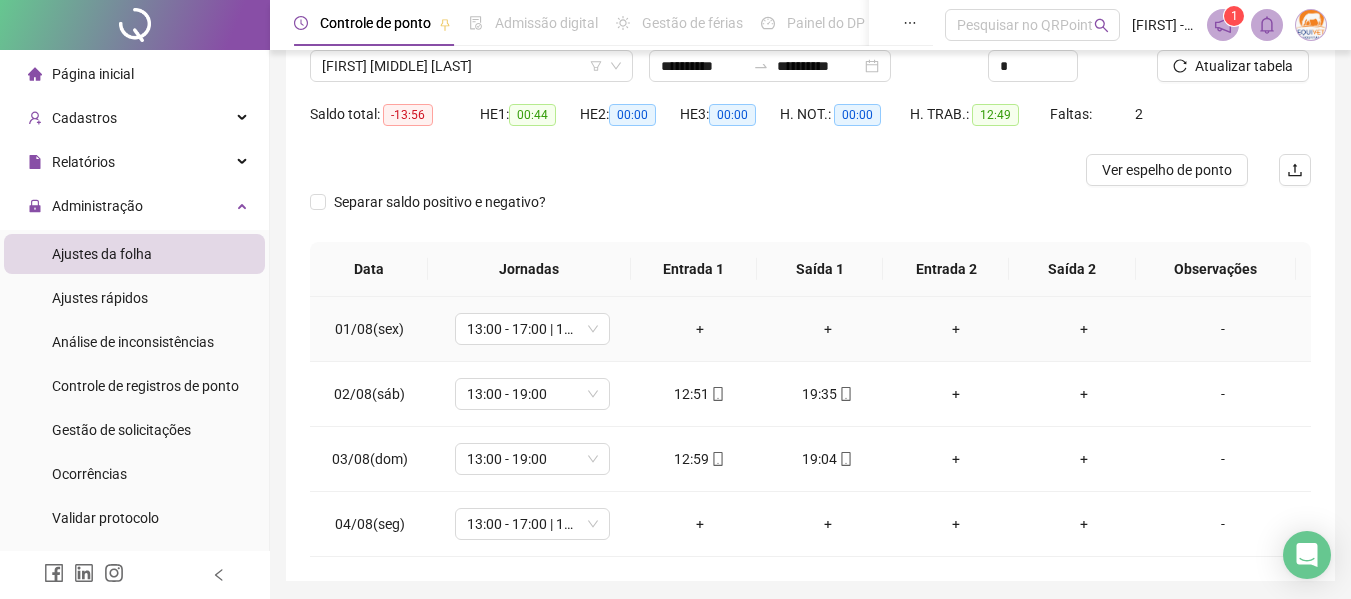 scroll, scrollTop: 200, scrollLeft: 0, axis: vertical 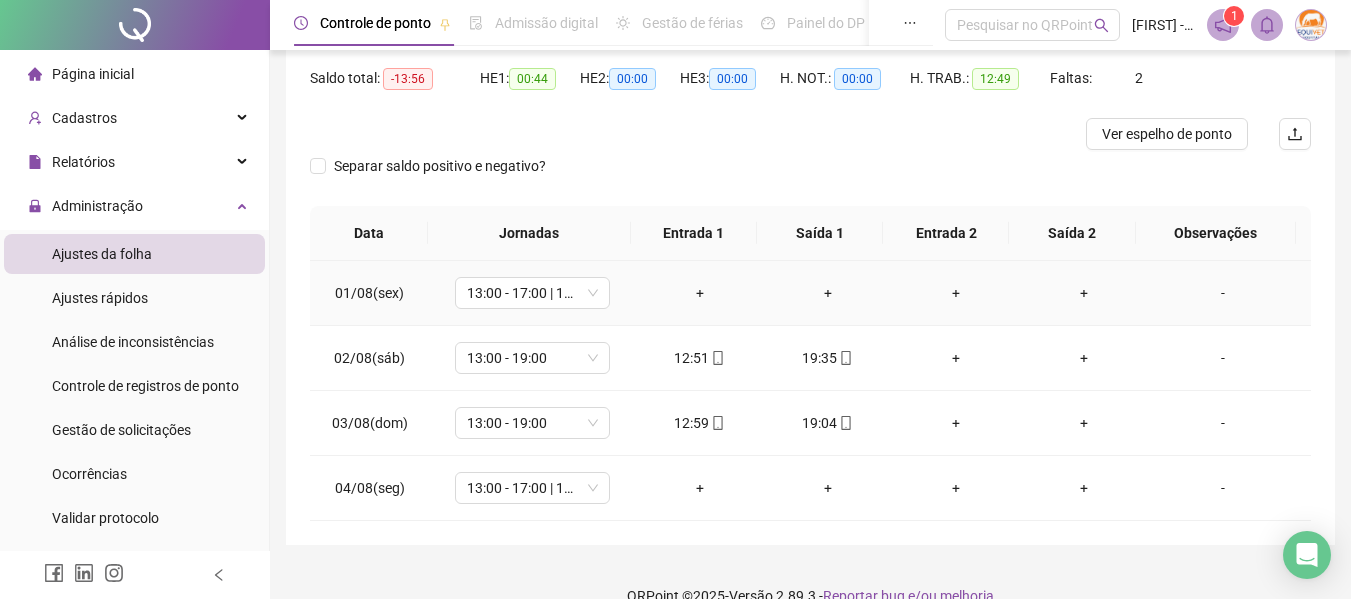 click on "-" at bounding box center [1223, 293] 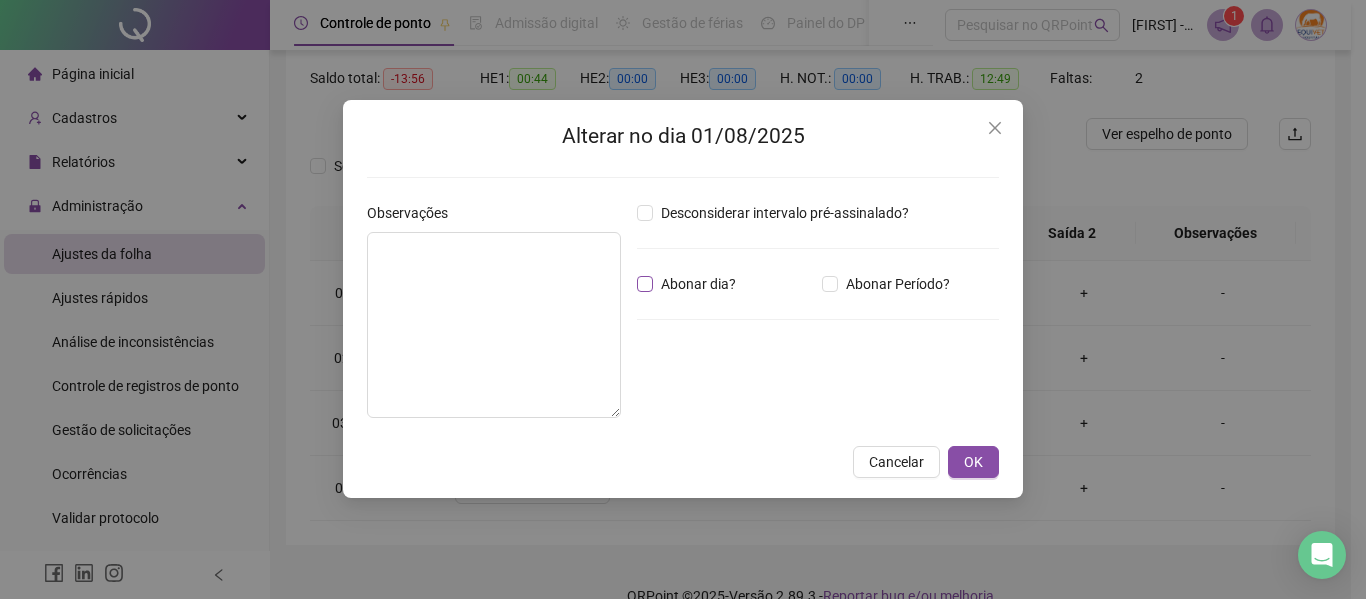 click on "Abonar dia?" at bounding box center (698, 284) 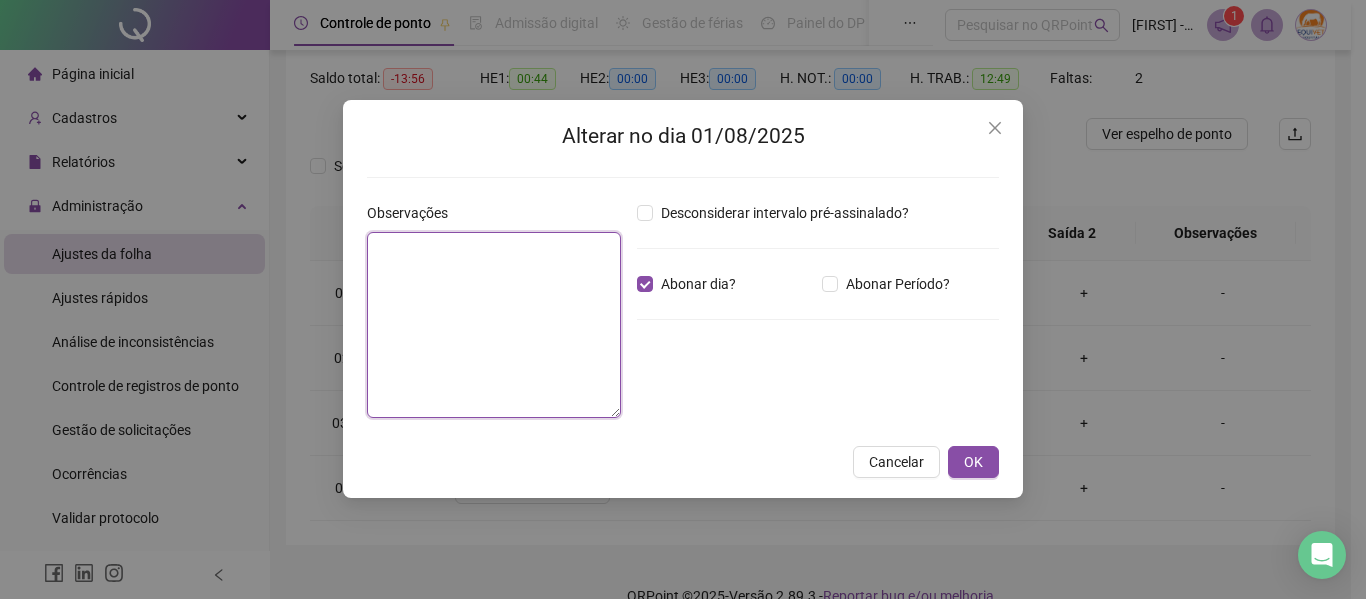 click at bounding box center (494, 325) 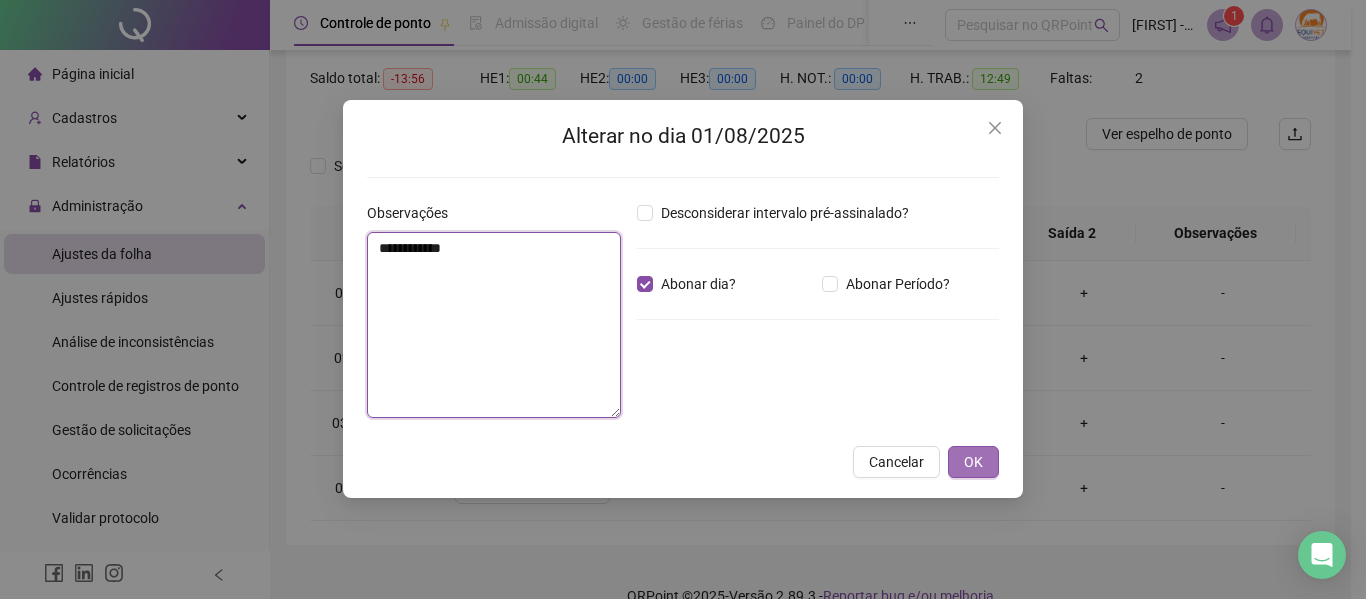type on "**********" 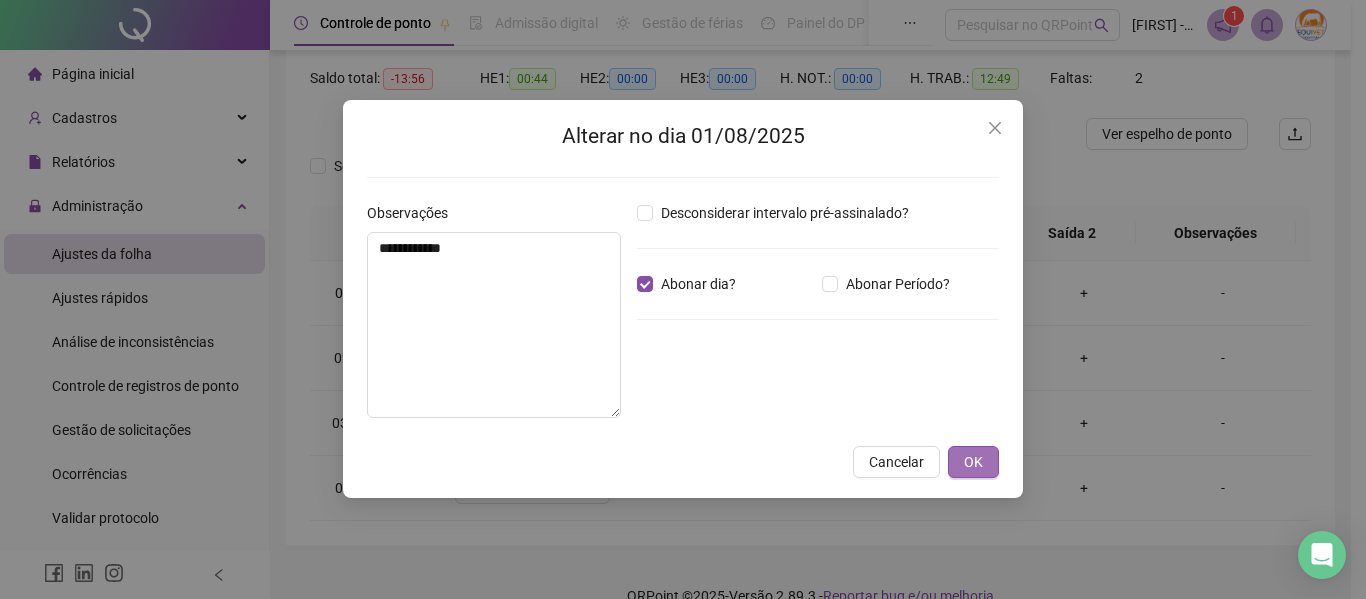 click on "OK" at bounding box center (973, 462) 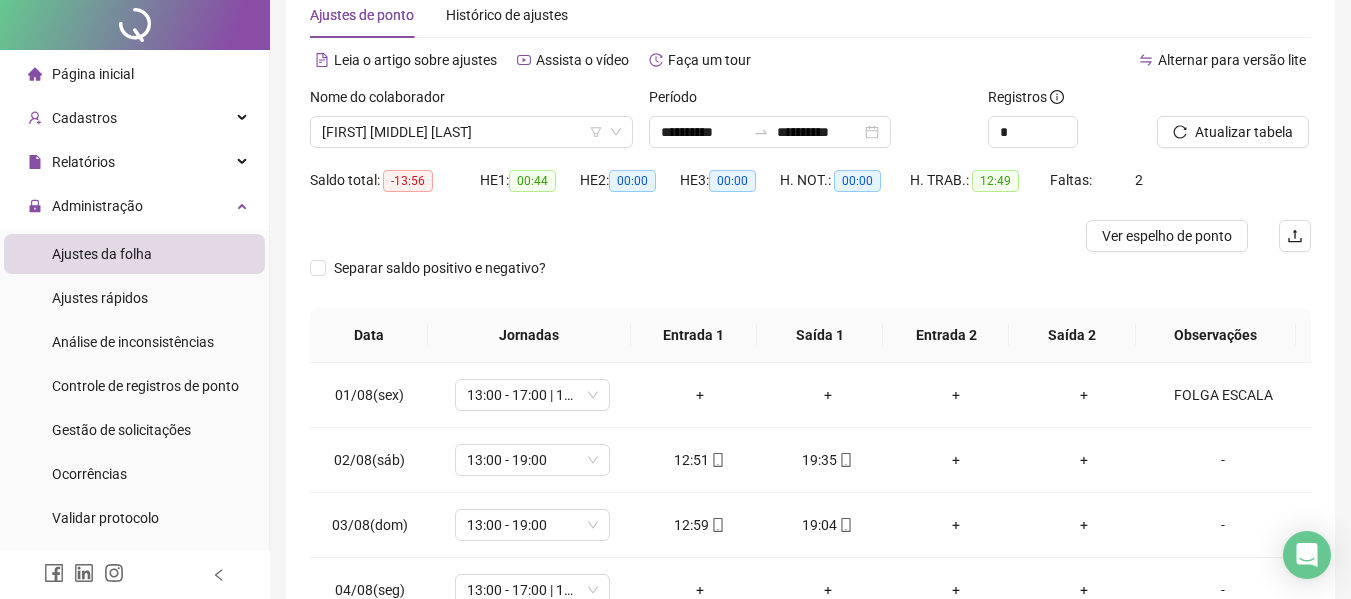 scroll, scrollTop: 0, scrollLeft: 0, axis: both 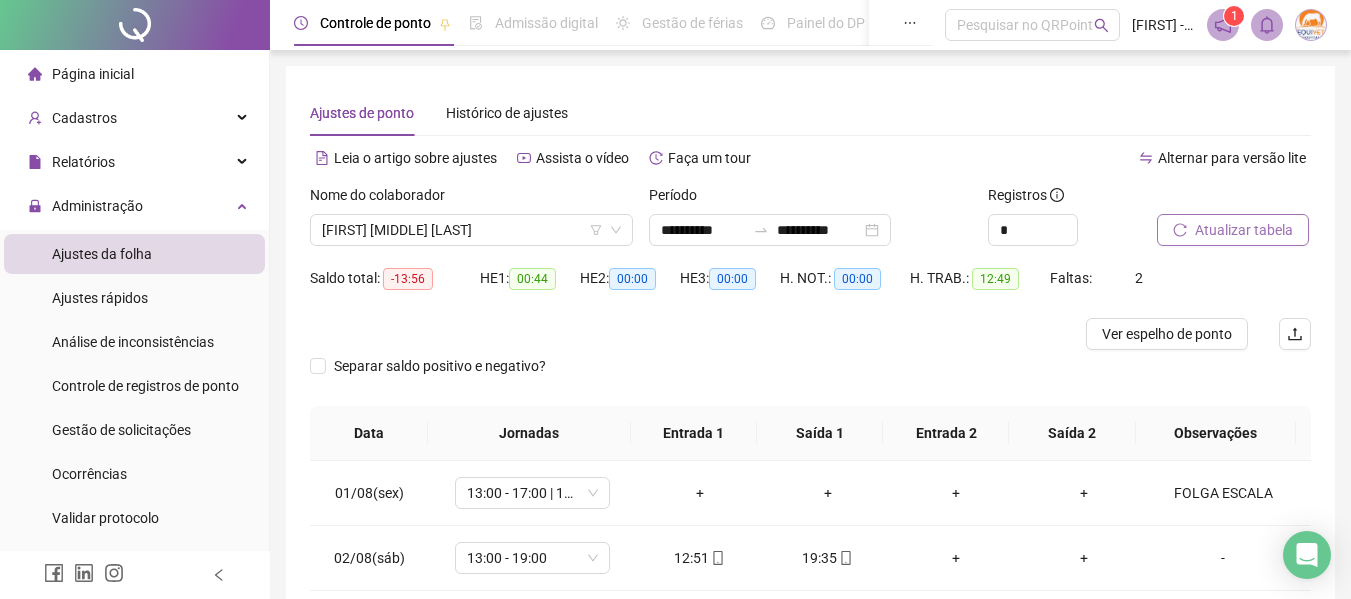 click on "Atualizar tabela" at bounding box center (1233, 230) 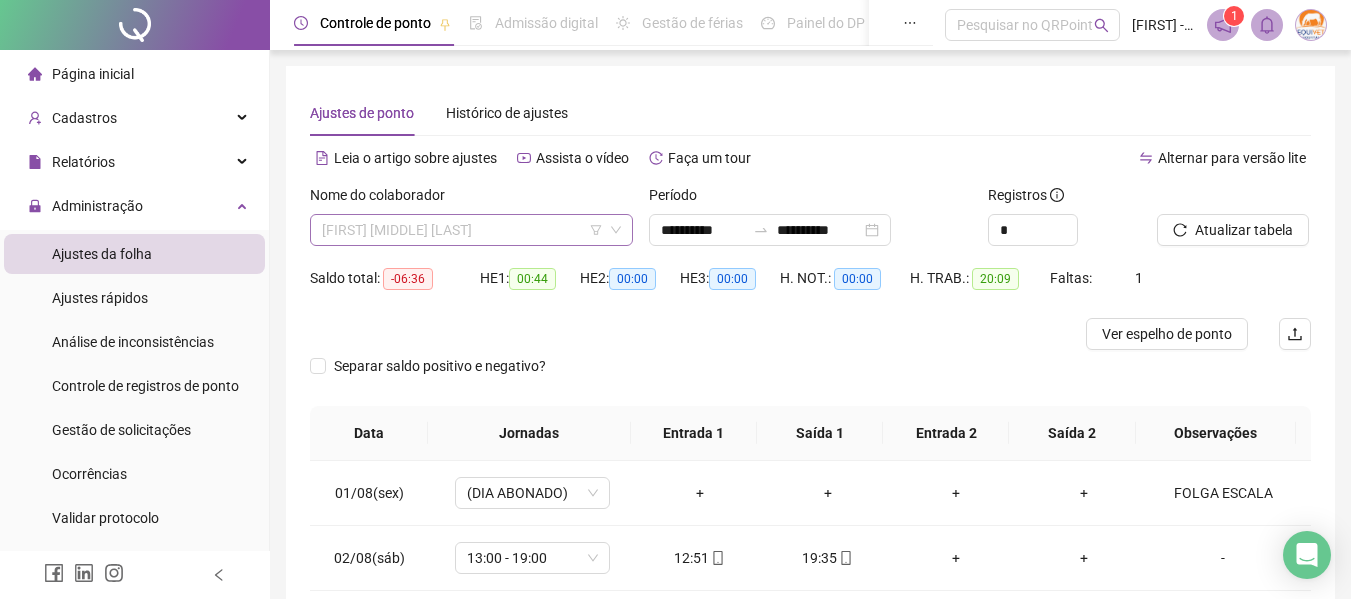 click on "[FIRST] [MIDDLE] [LAST]" at bounding box center (471, 230) 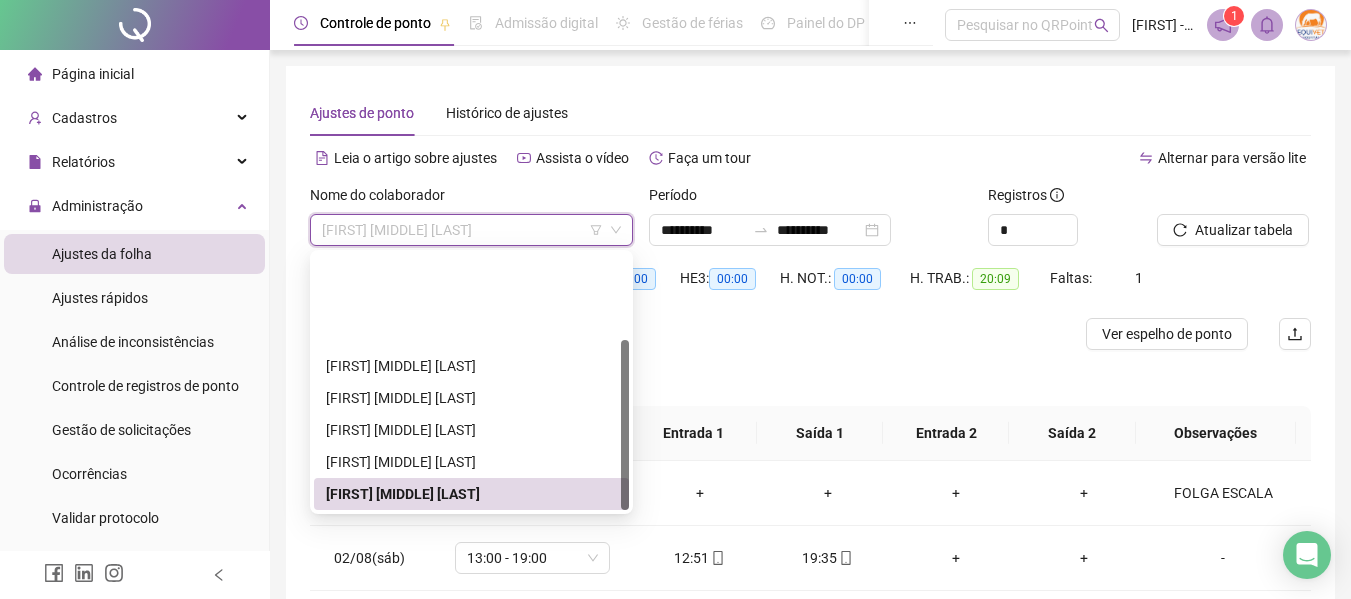 scroll, scrollTop: 128, scrollLeft: 0, axis: vertical 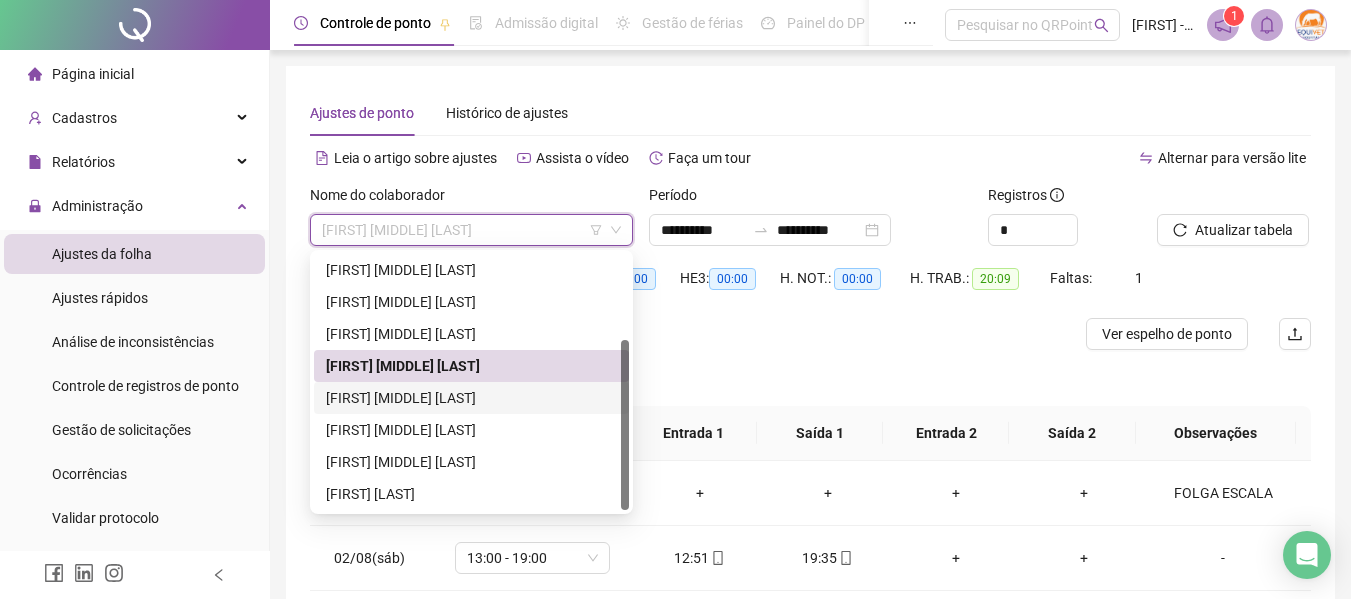 click on "[FIRST] [MIDDLE] [LAST]" at bounding box center (471, 398) 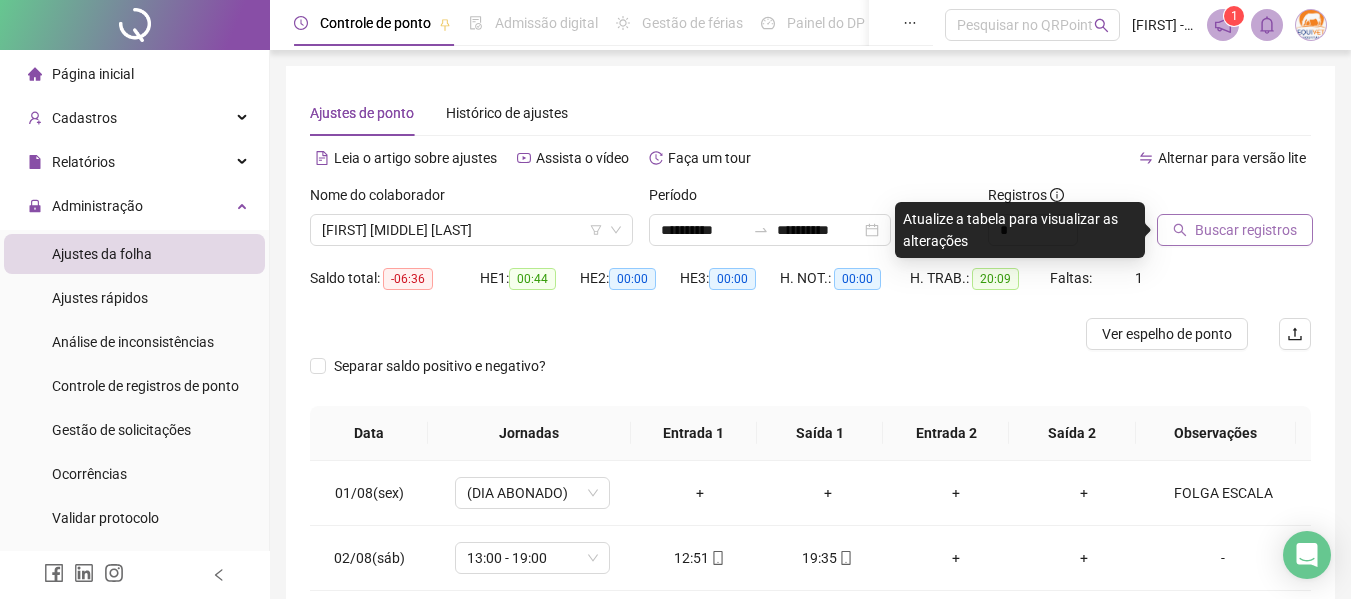 click on "Buscar registros" at bounding box center (1246, 230) 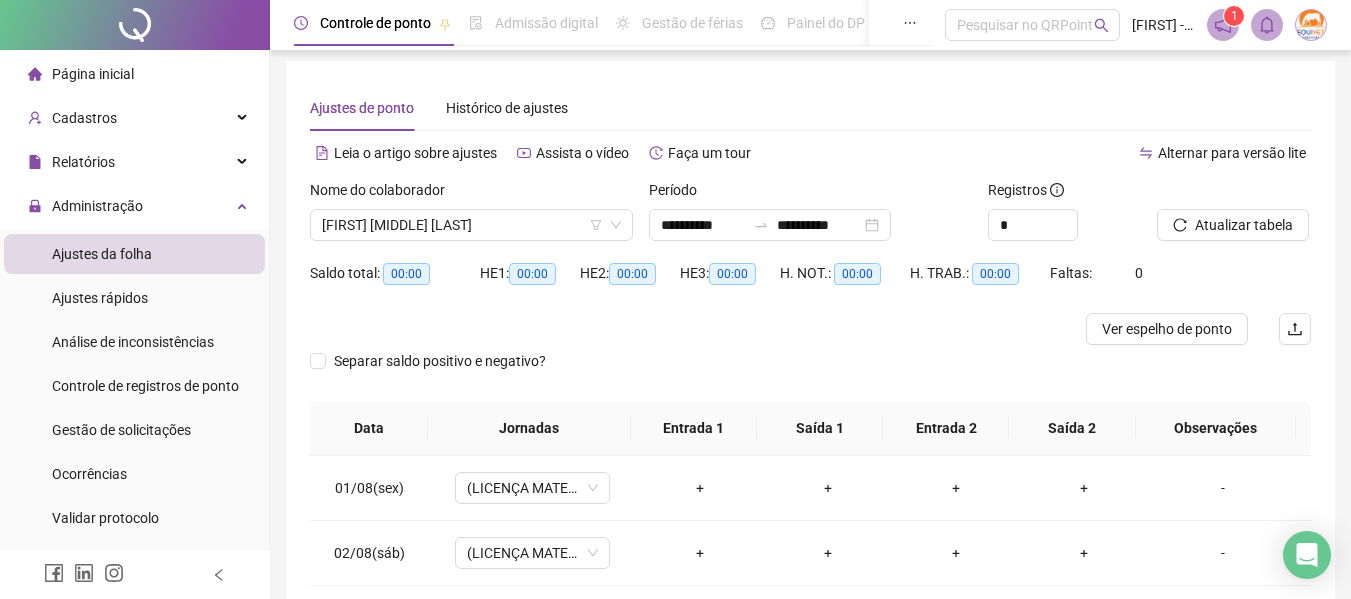 scroll, scrollTop: 0, scrollLeft: 0, axis: both 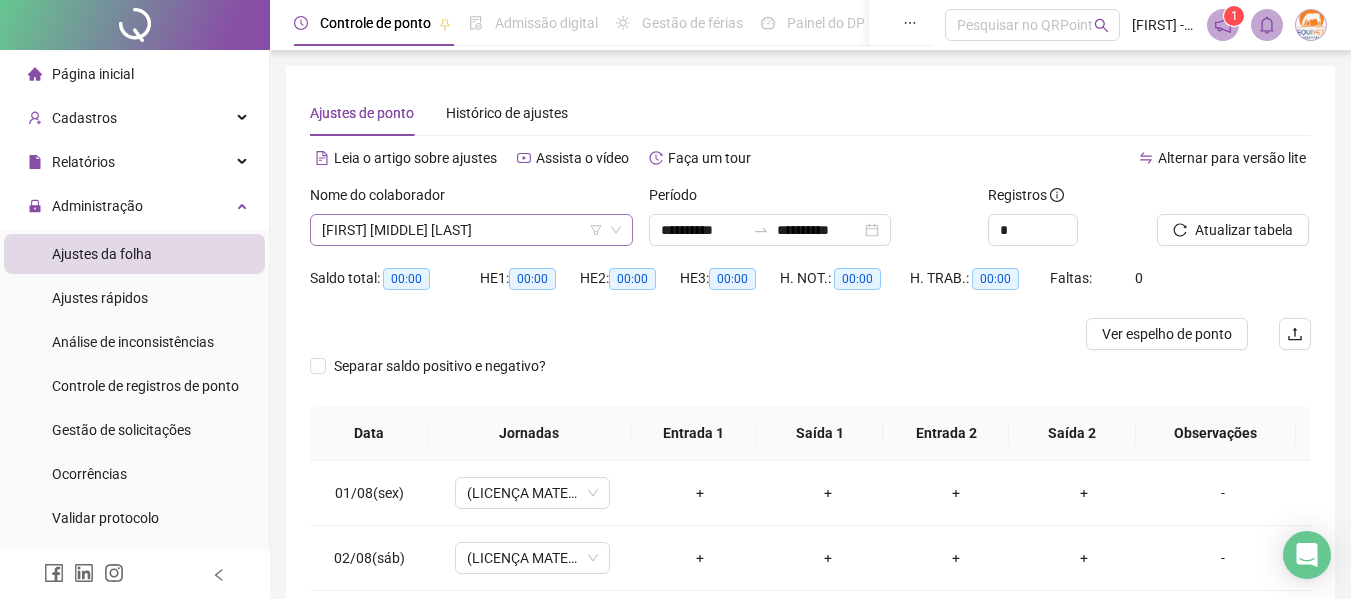 click on "[FIRST] [MIDDLE] [LAST]" at bounding box center (471, 230) 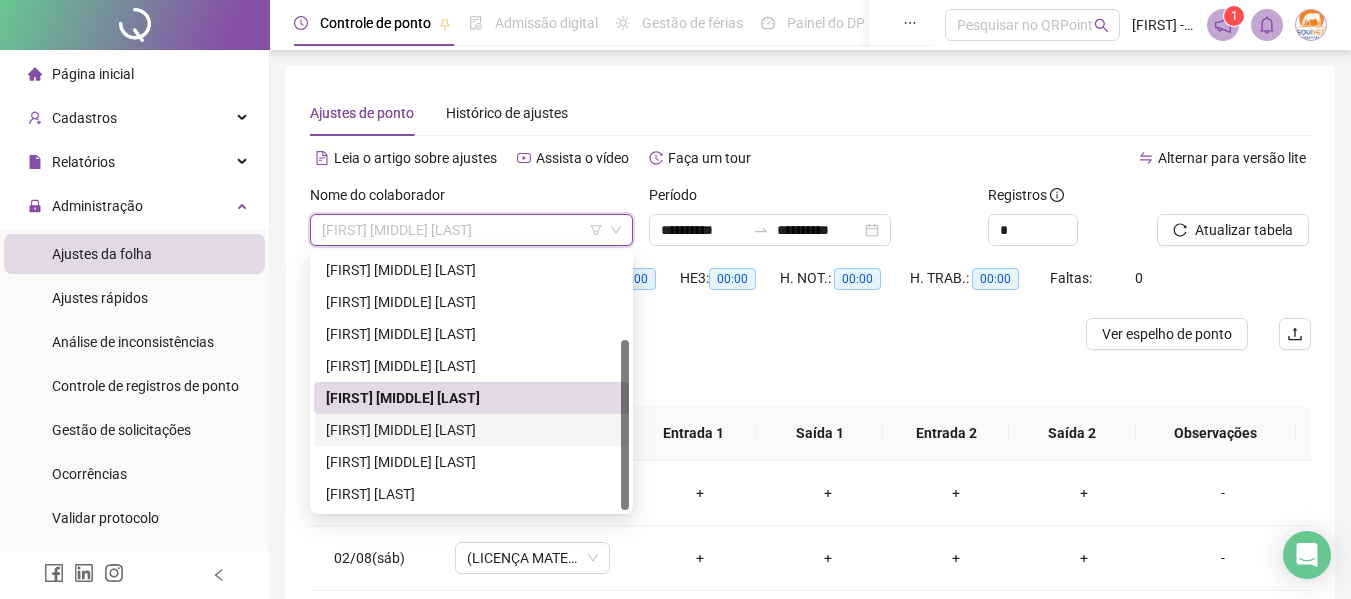 click on "[FIRST] [MIDDLE] [LAST]" at bounding box center (471, 430) 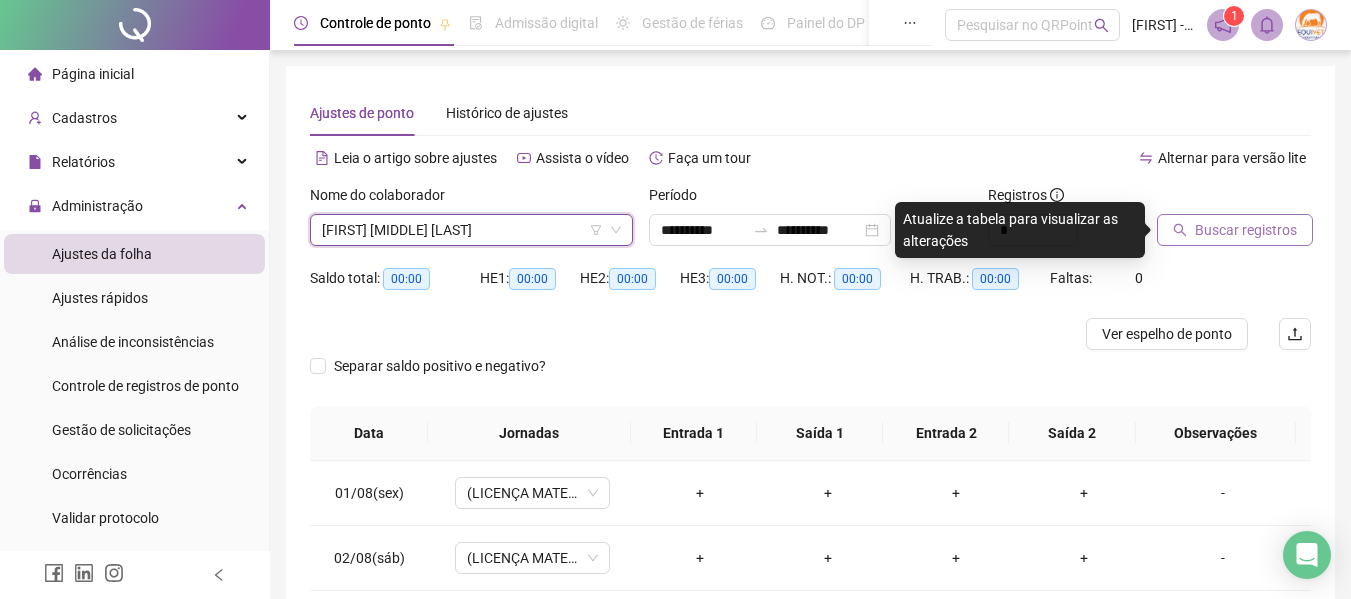 click on "Buscar registros" at bounding box center [1246, 230] 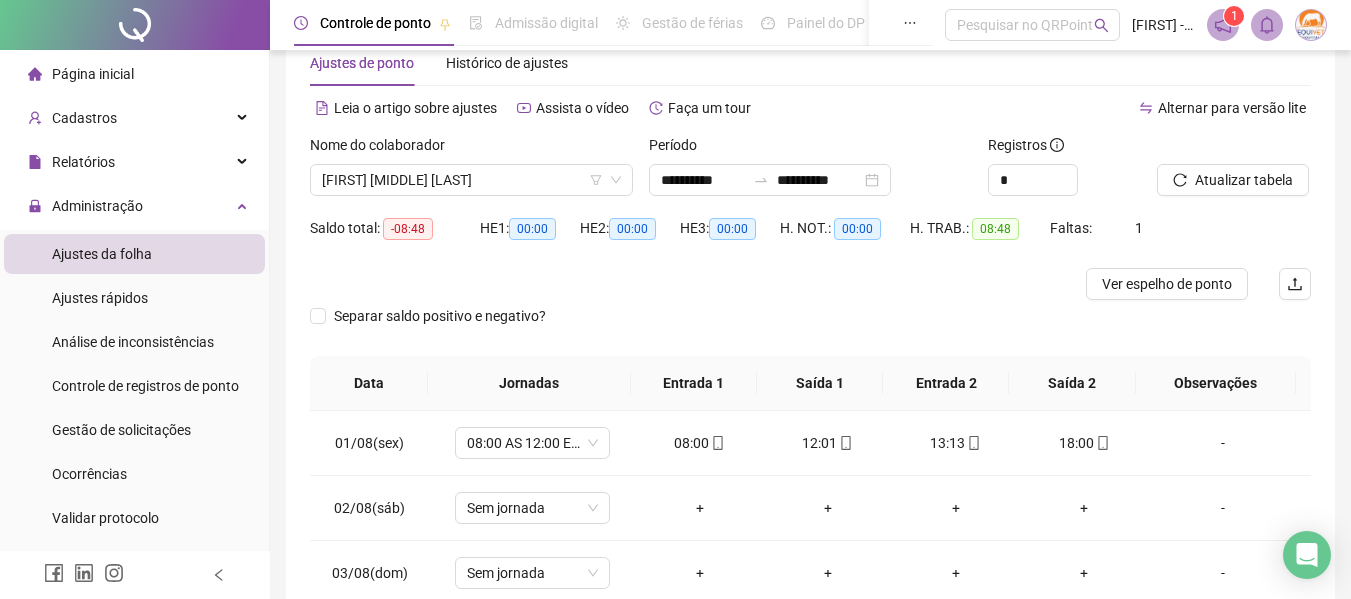 scroll, scrollTop: 32, scrollLeft: 0, axis: vertical 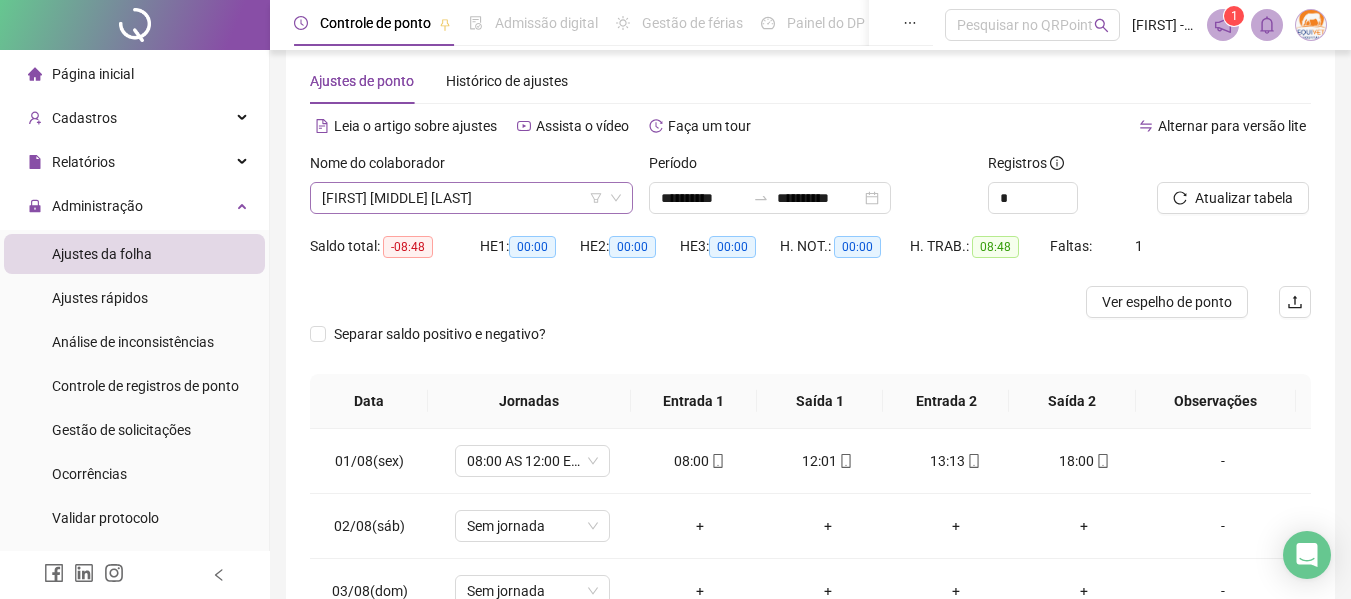 click on "[FIRST] [MIDDLE] [LAST]" at bounding box center [471, 198] 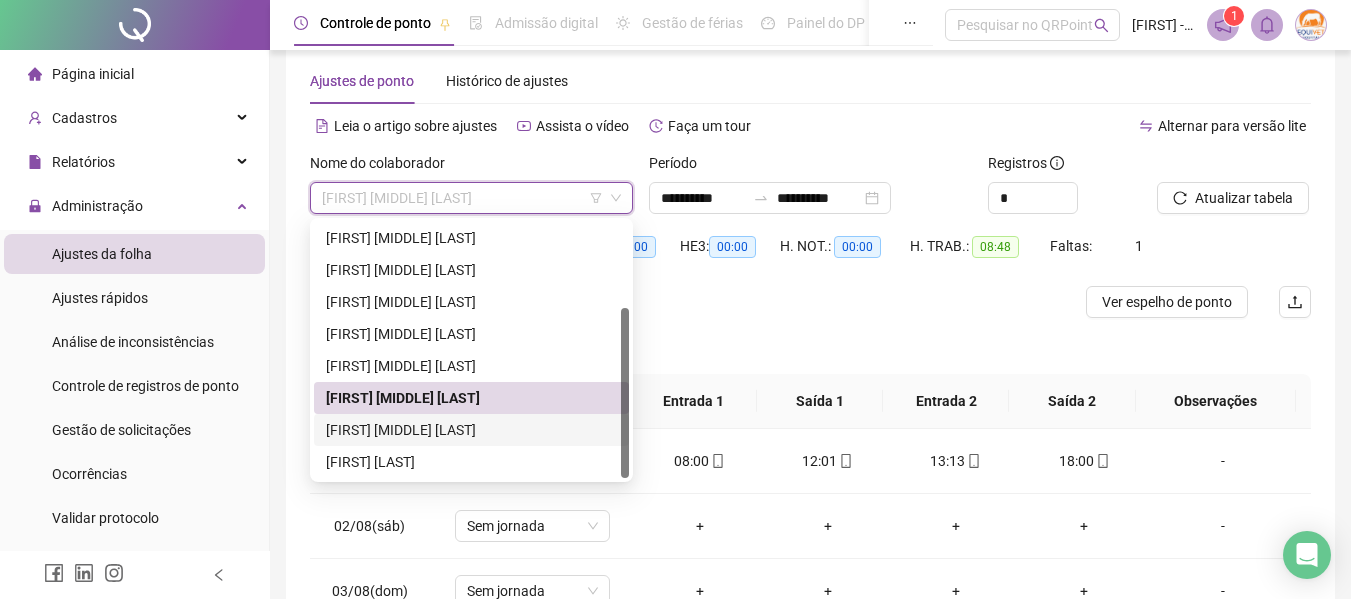 drag, startPoint x: 440, startPoint y: 426, endPoint x: 468, endPoint y: 430, distance: 28.284271 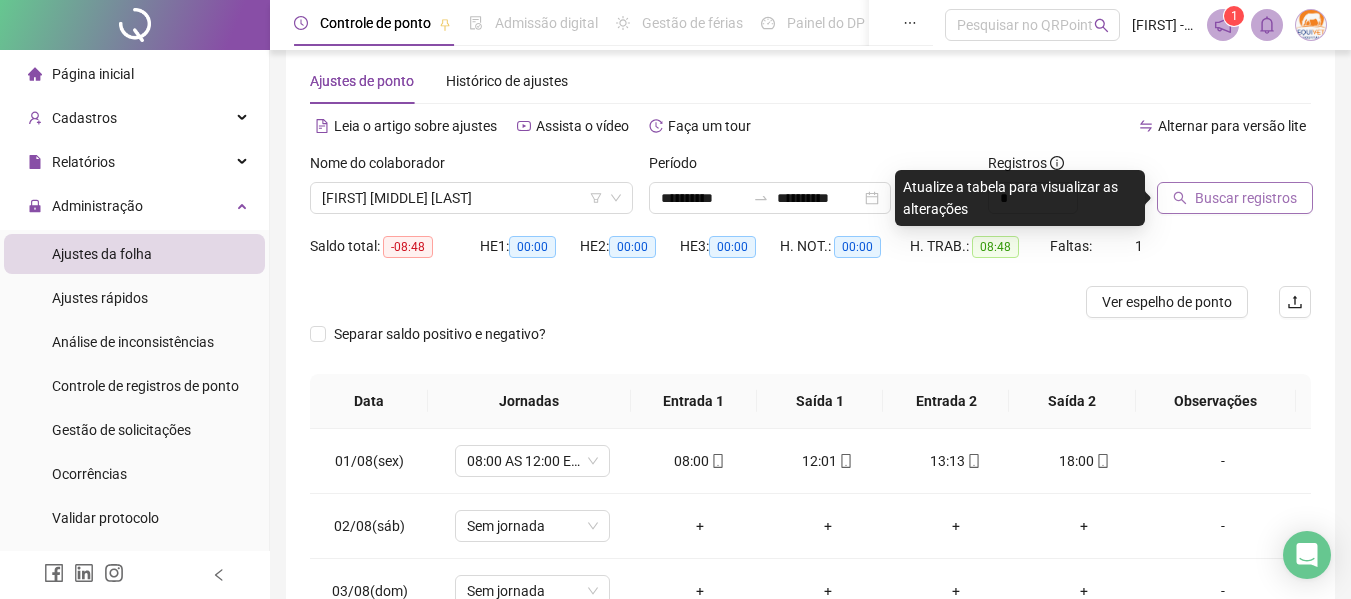 click on "Buscar registros" at bounding box center (1235, 198) 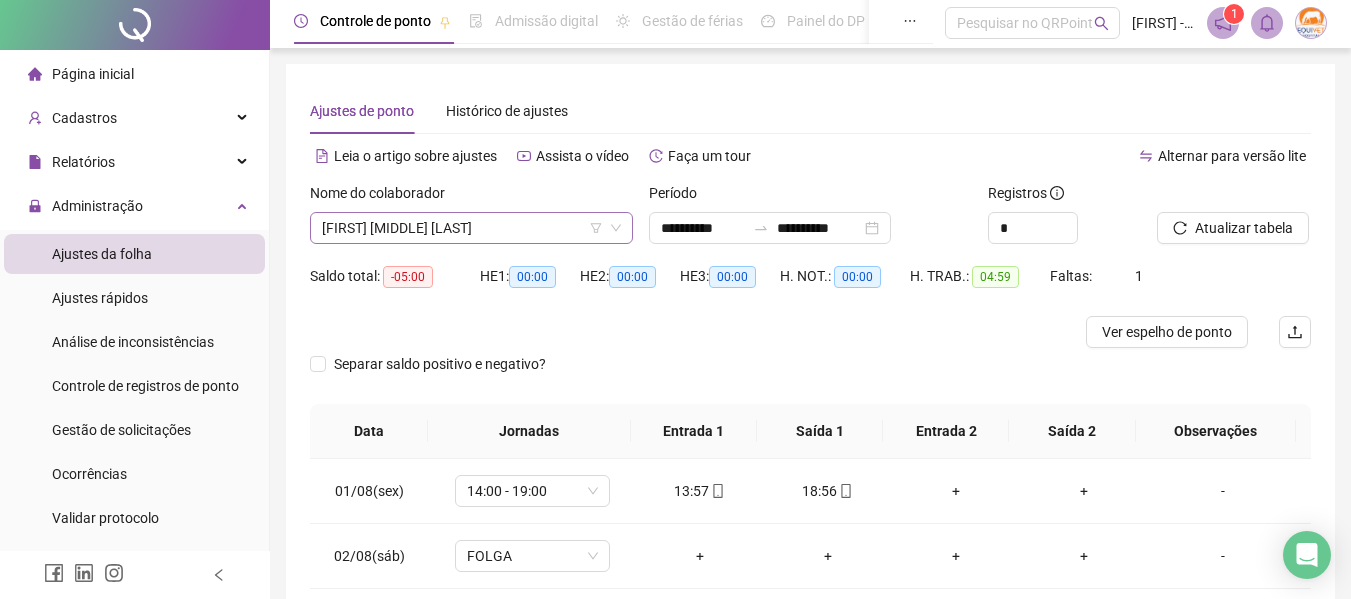 scroll, scrollTop: 0, scrollLeft: 0, axis: both 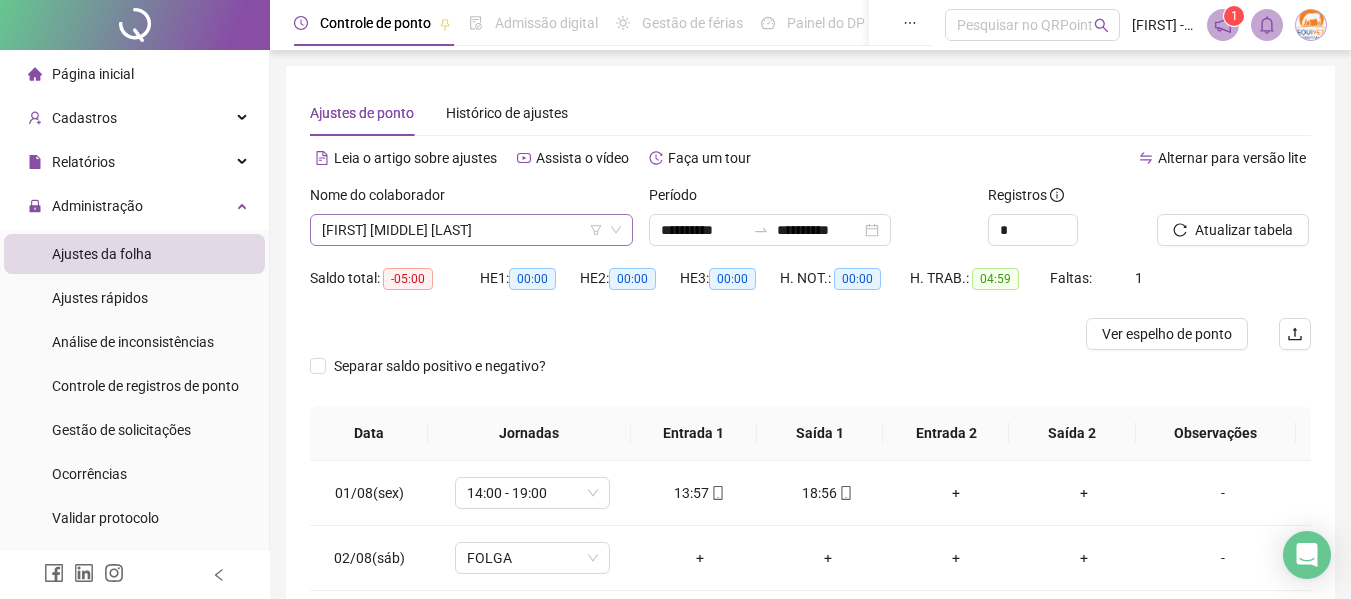 click on "[FIRST] [MIDDLE] [LAST]" at bounding box center (471, 230) 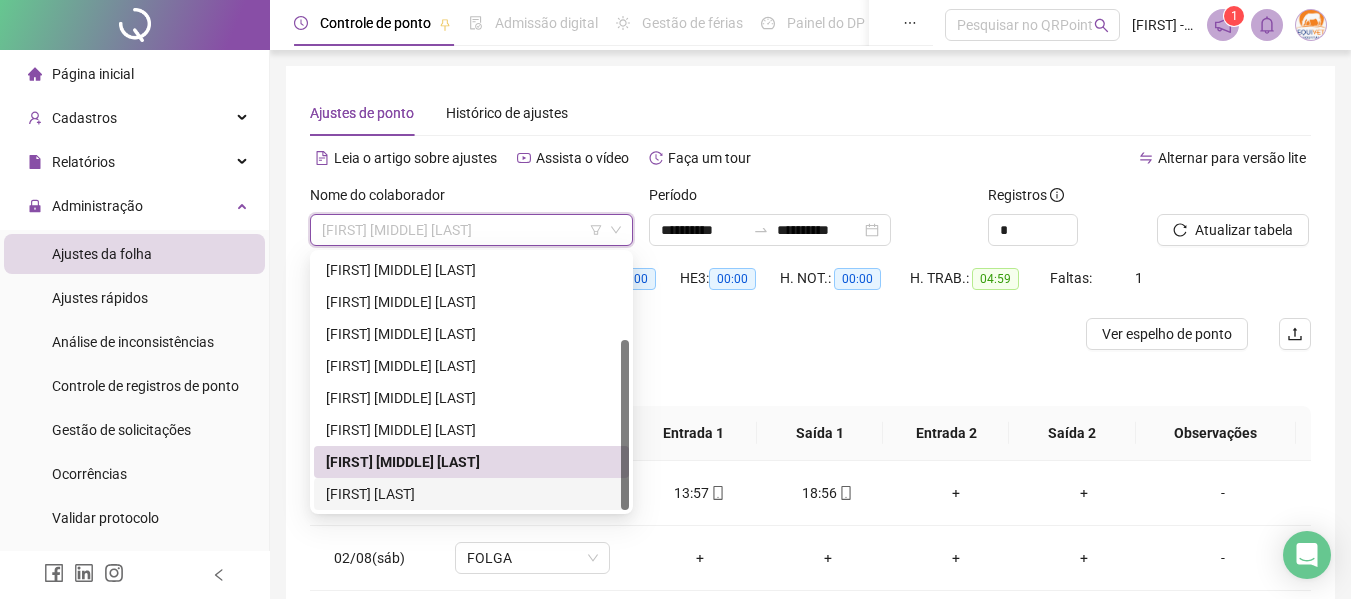 click on "[FIRST] [LAST]" at bounding box center (471, 494) 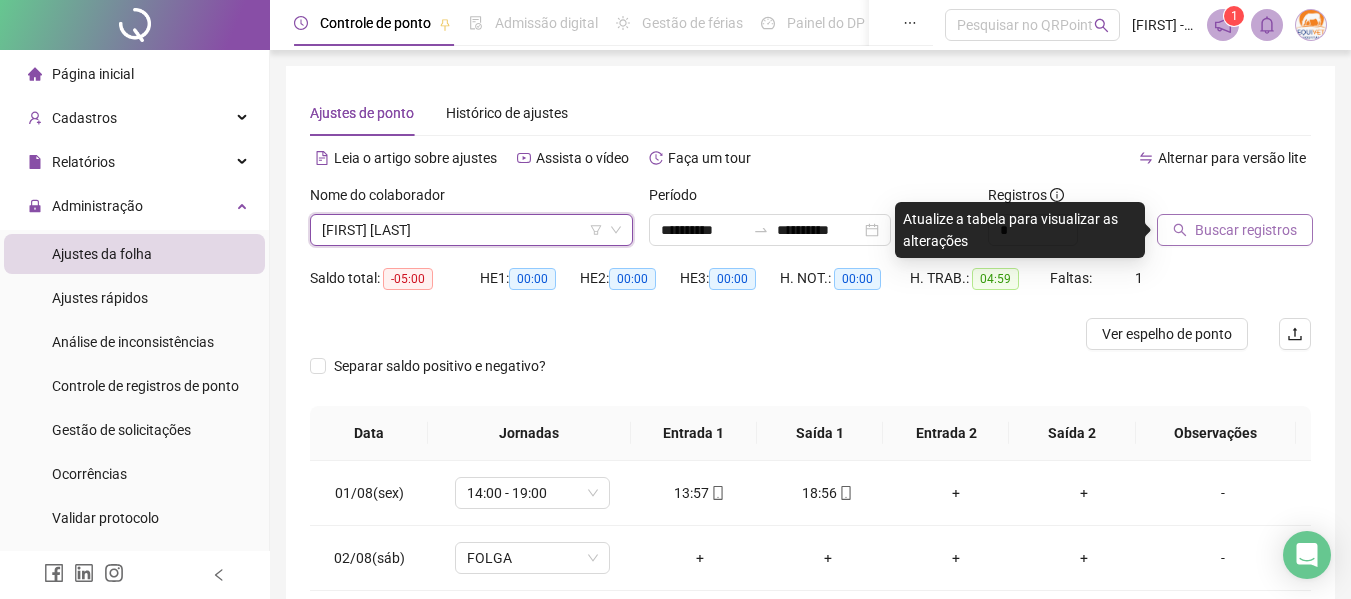 click on "Buscar registros" at bounding box center (1246, 230) 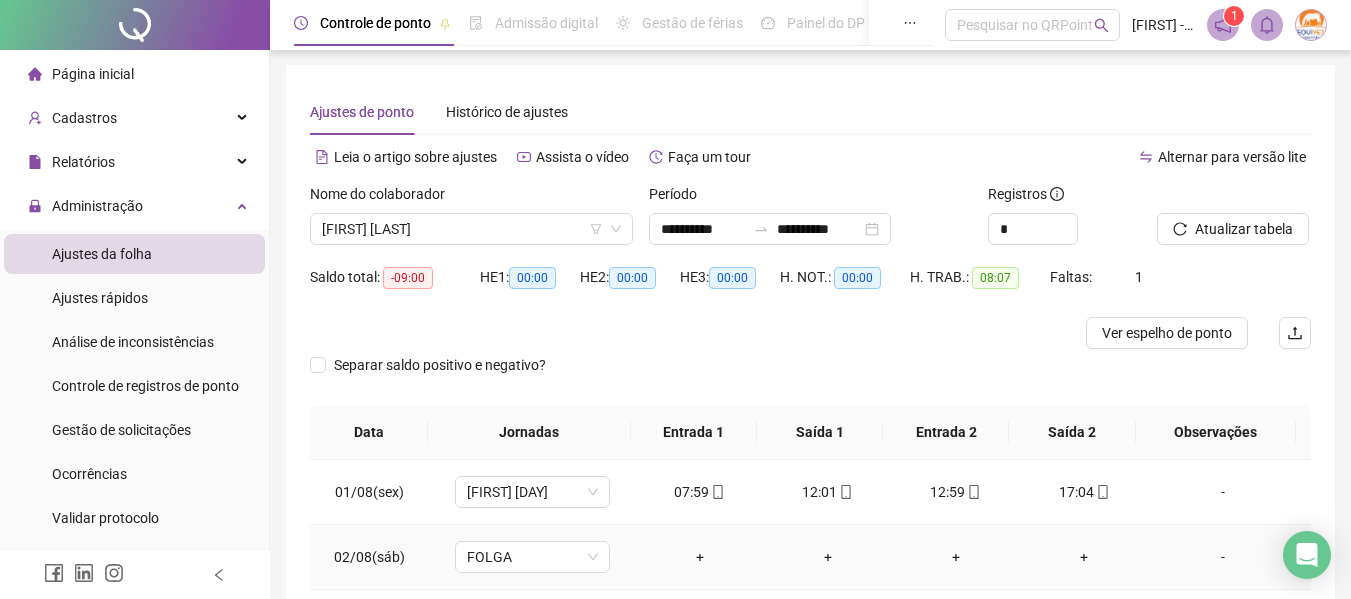 scroll, scrollTop: 0, scrollLeft: 0, axis: both 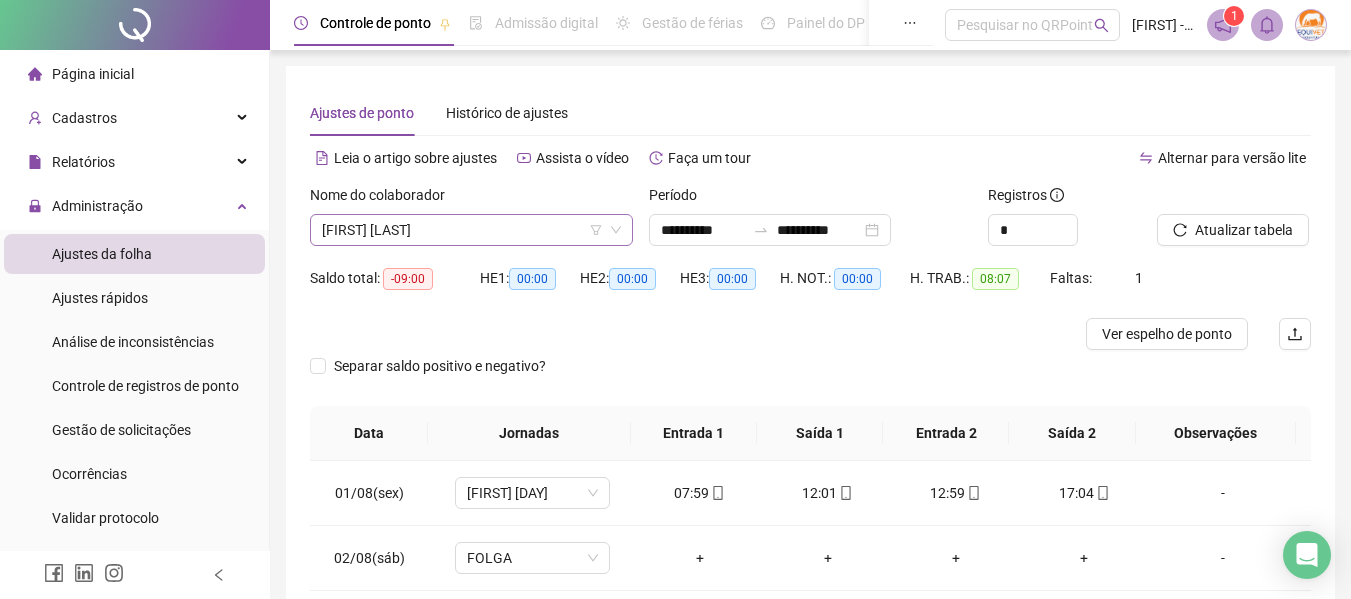 click on "[FIRST] [LAST]" at bounding box center (471, 230) 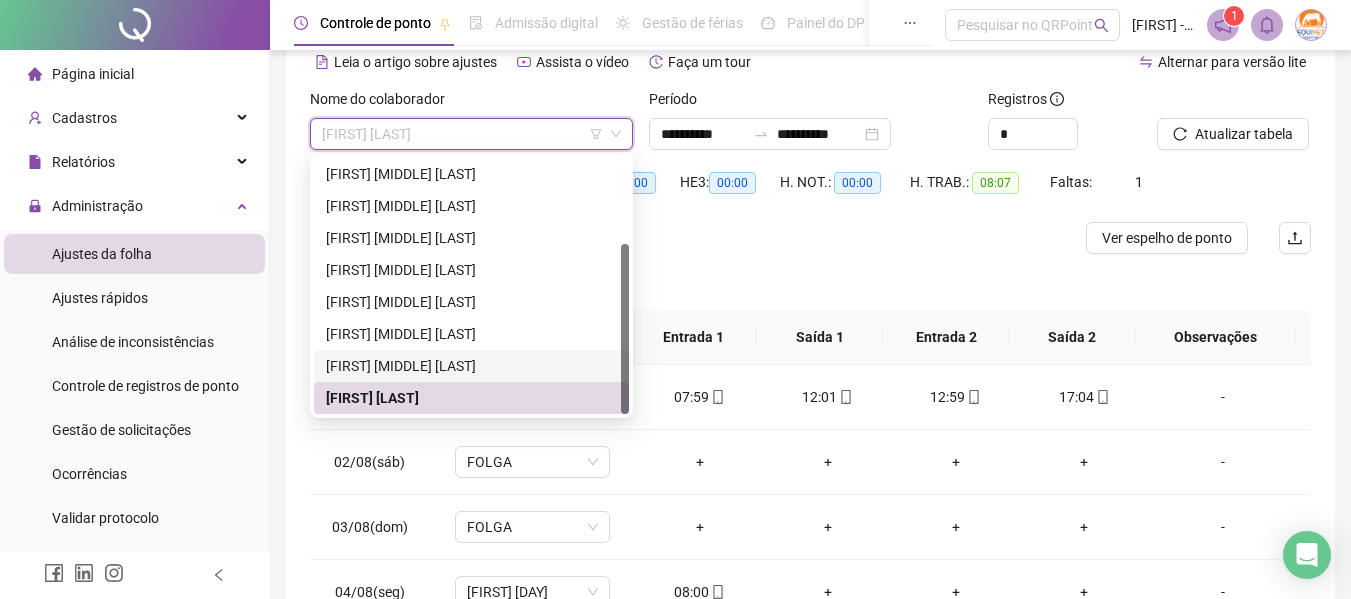 scroll, scrollTop: 0, scrollLeft: 0, axis: both 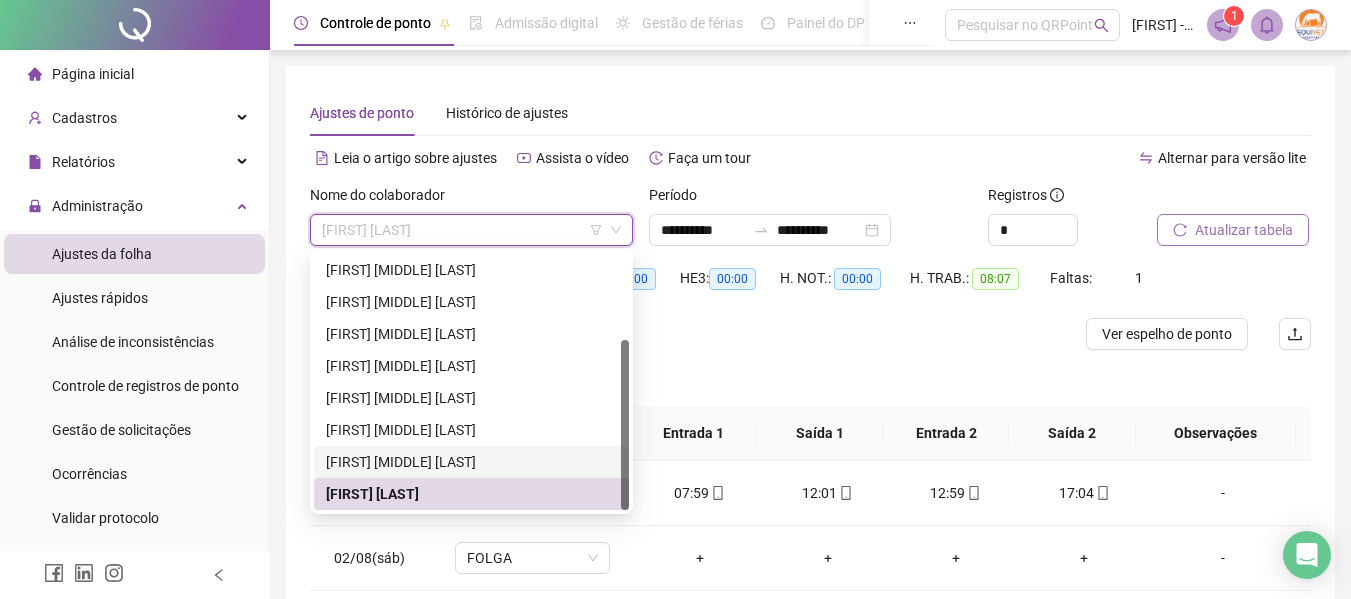 click on "Atualizar tabela" at bounding box center (1233, 230) 